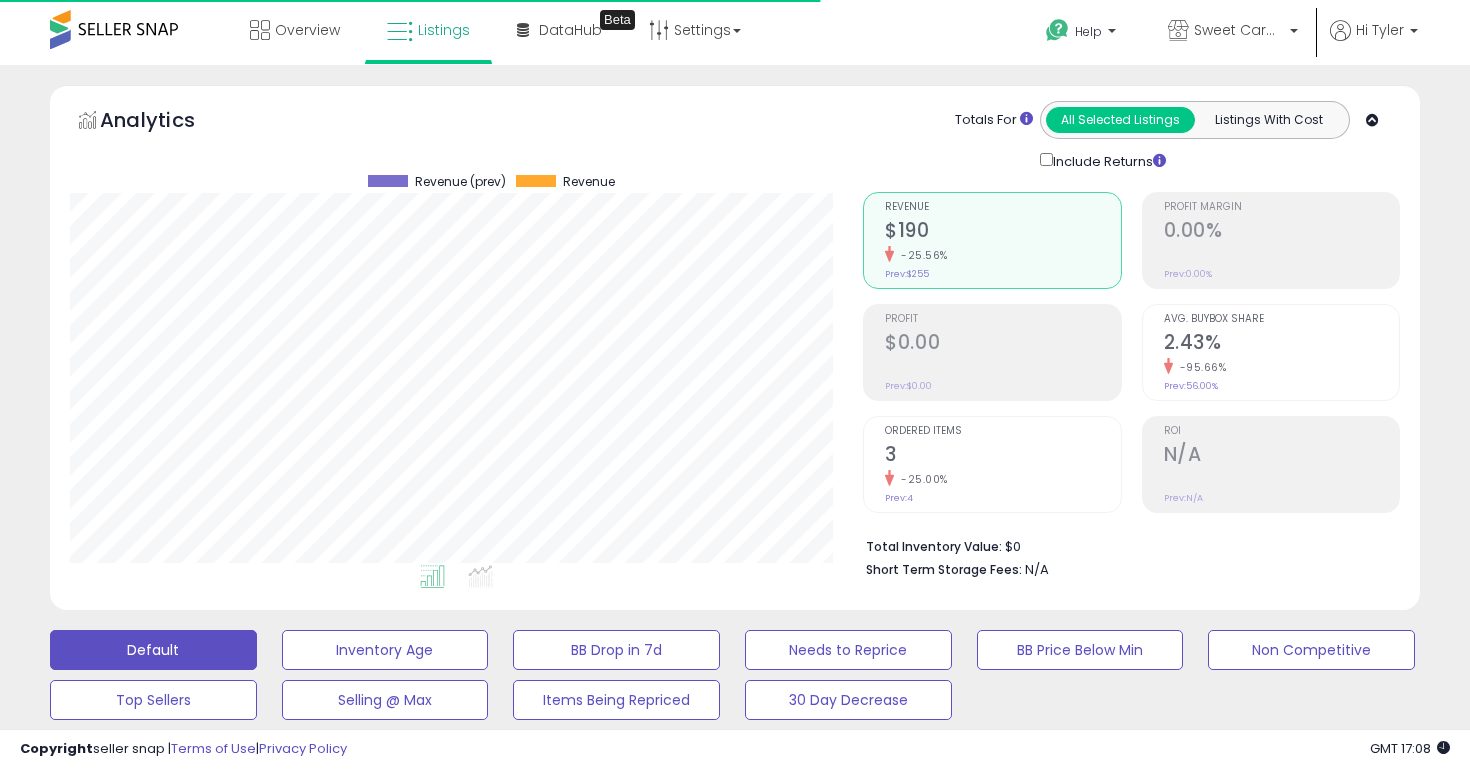 scroll, scrollTop: 571, scrollLeft: 0, axis: vertical 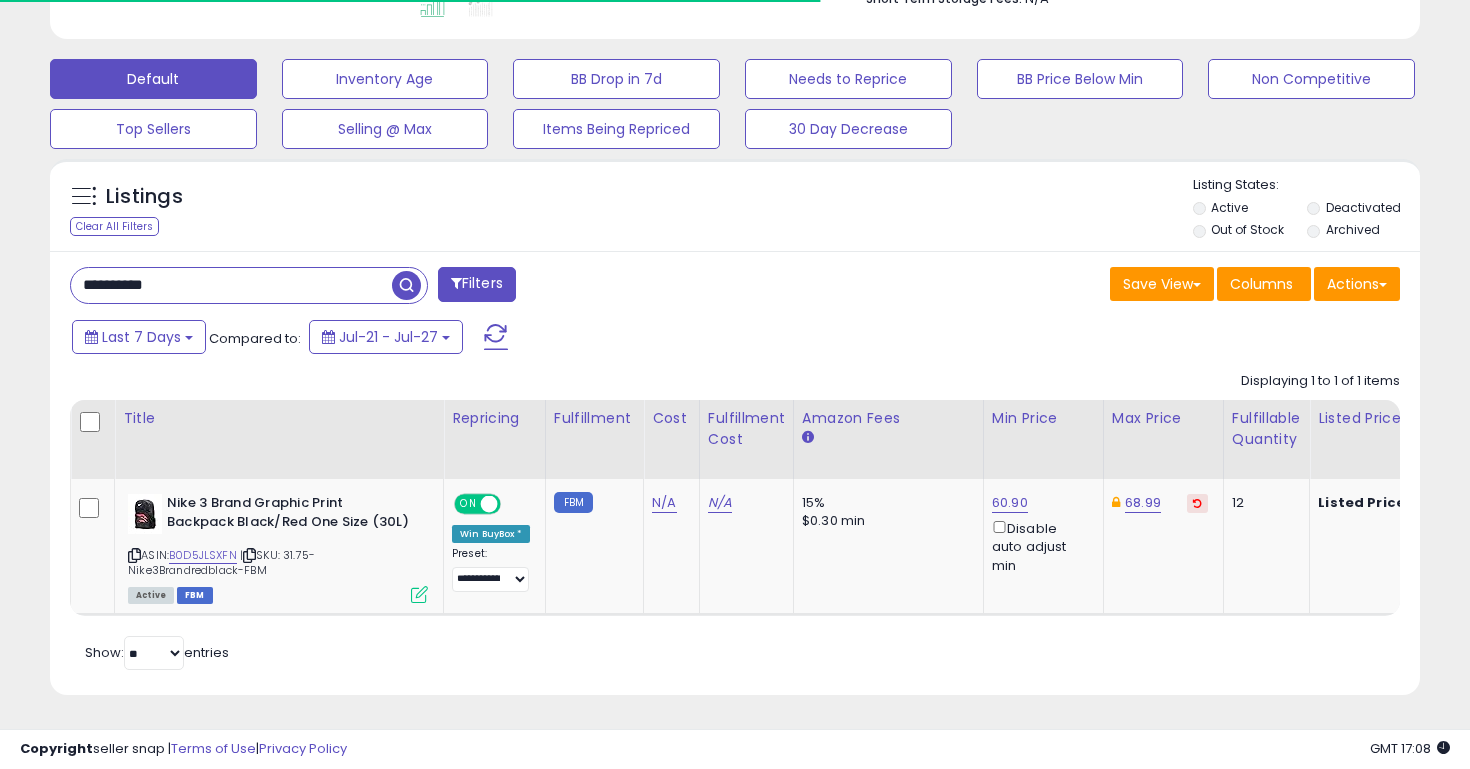 click on "**********" at bounding box center (231, 285) 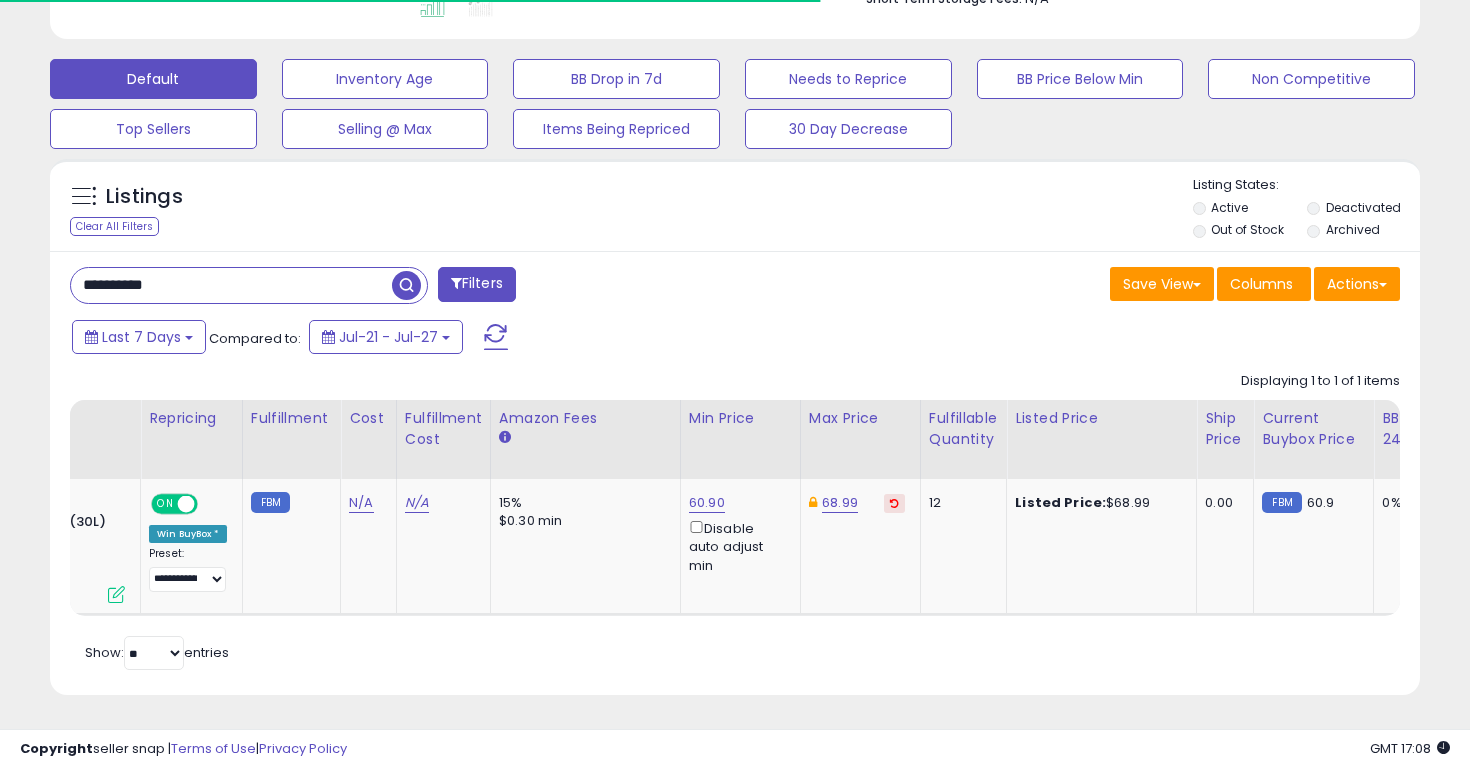 click on "**********" at bounding box center [231, 285] 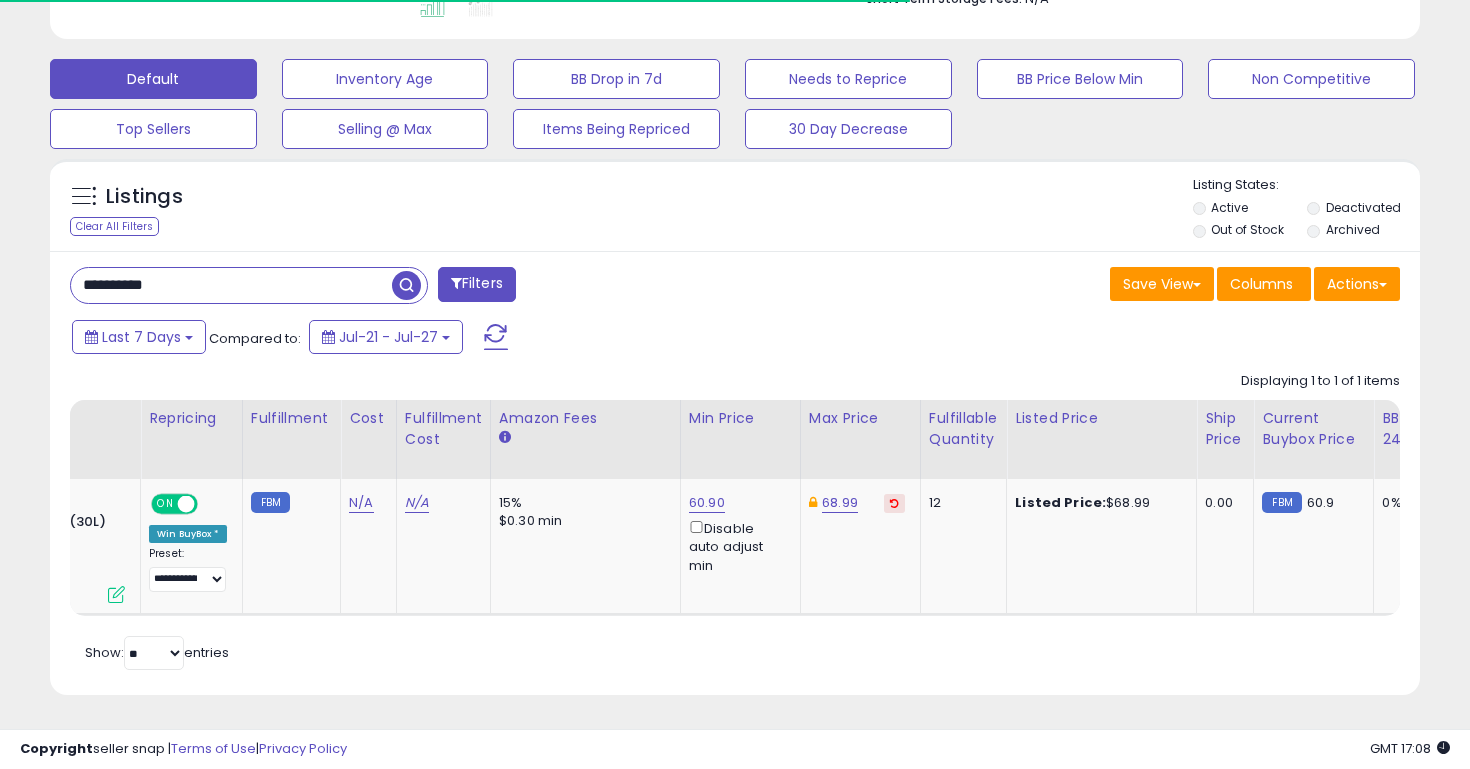 click on "**********" at bounding box center (231, 285) 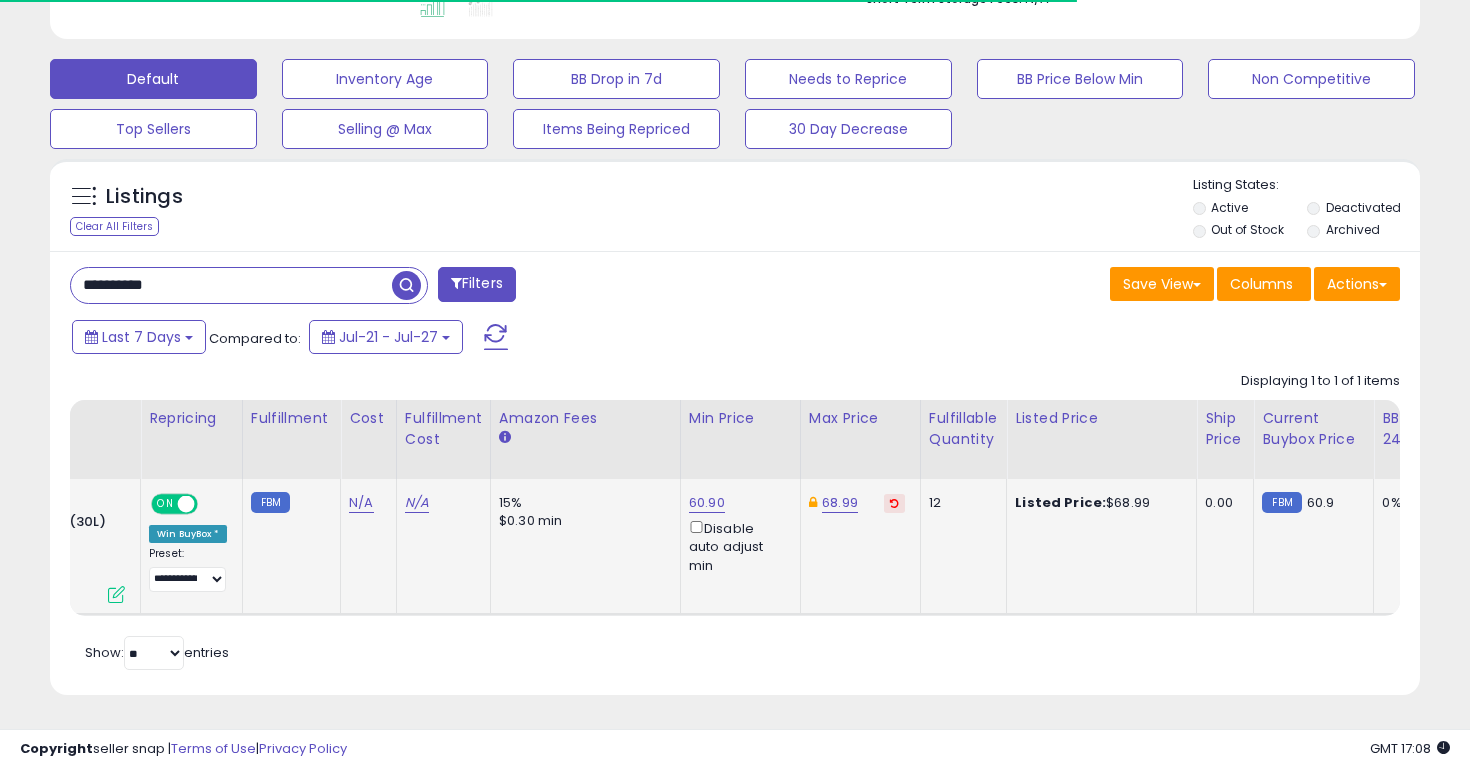 scroll, scrollTop: 0, scrollLeft: 0, axis: both 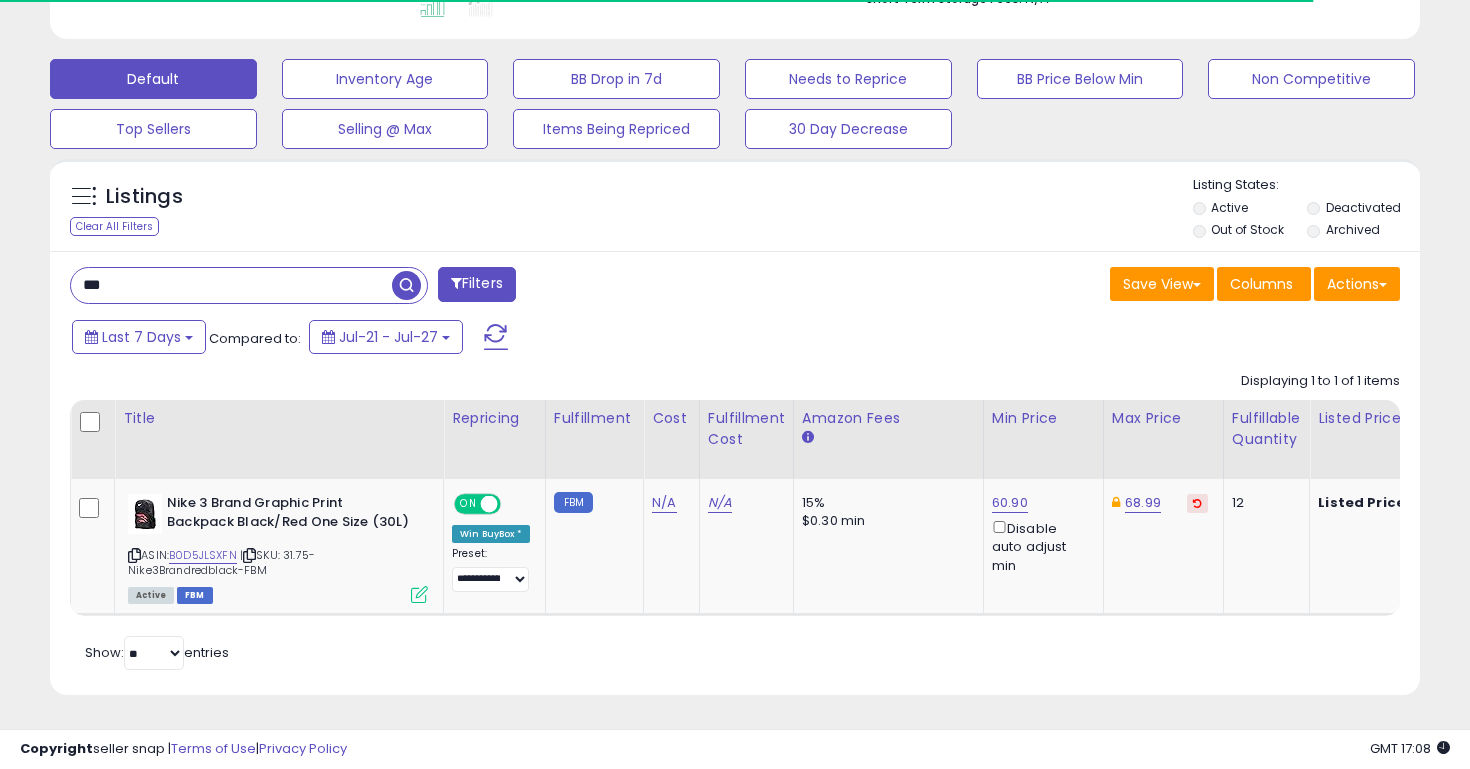 type on "********" 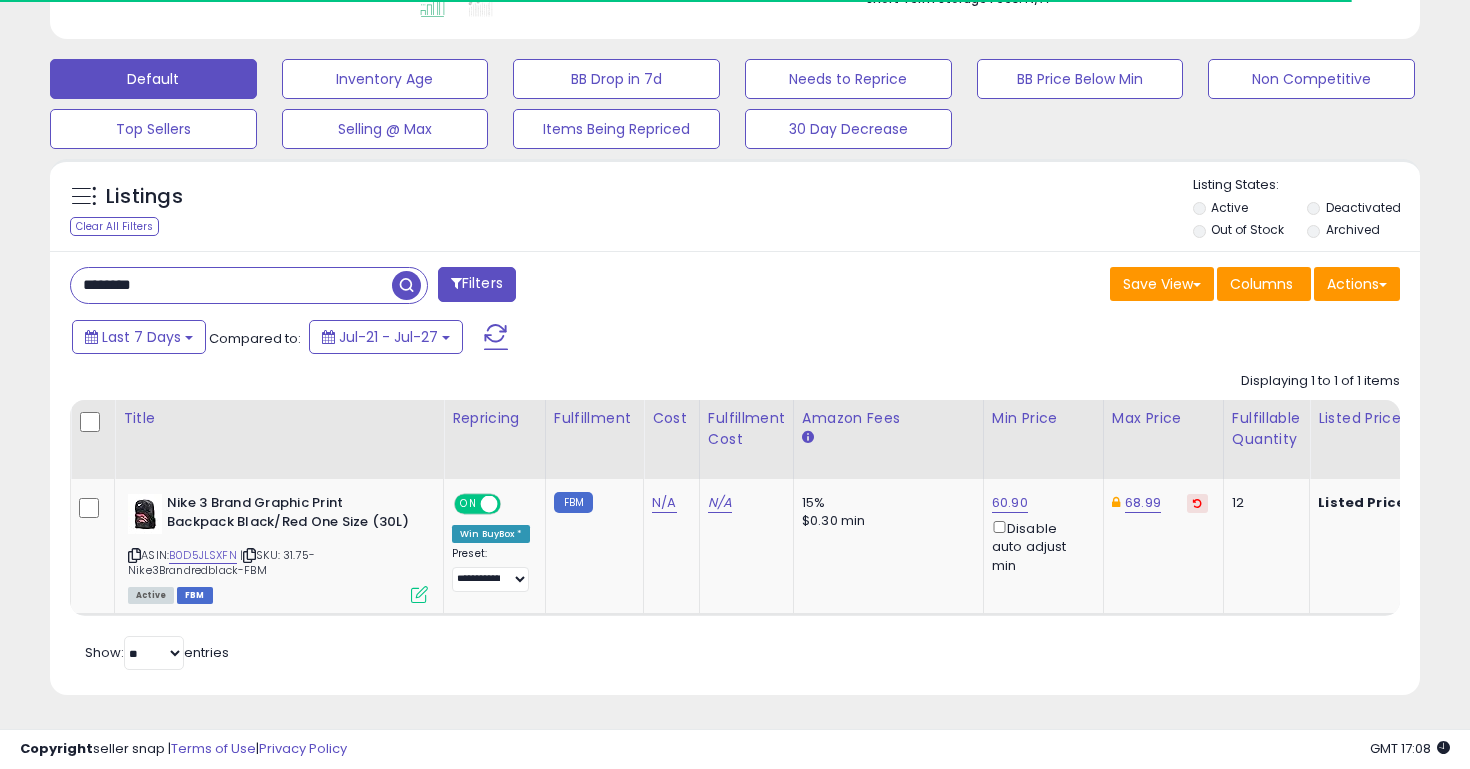 click at bounding box center (406, 285) 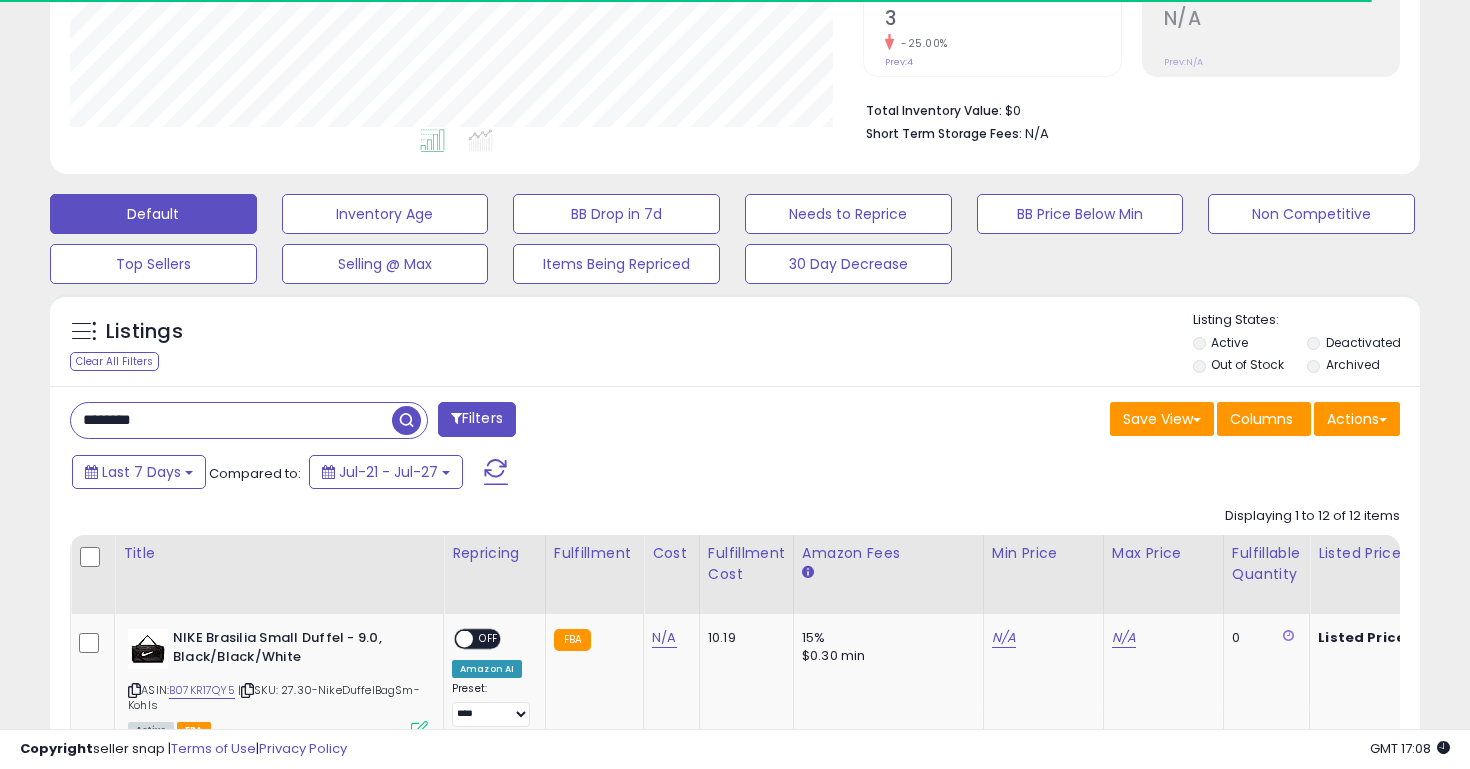 scroll, scrollTop: 571, scrollLeft: 0, axis: vertical 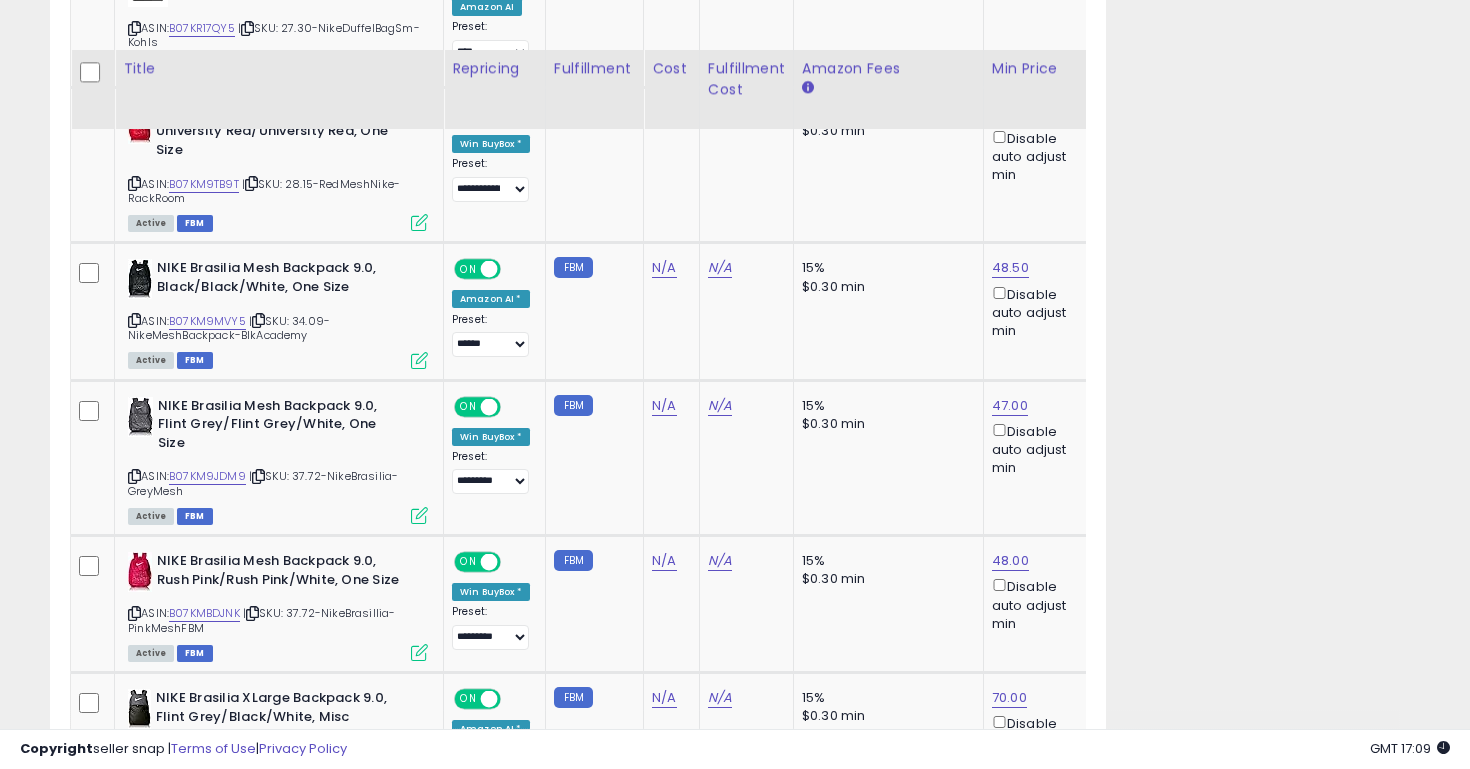 click at bounding box center [314, 1932] 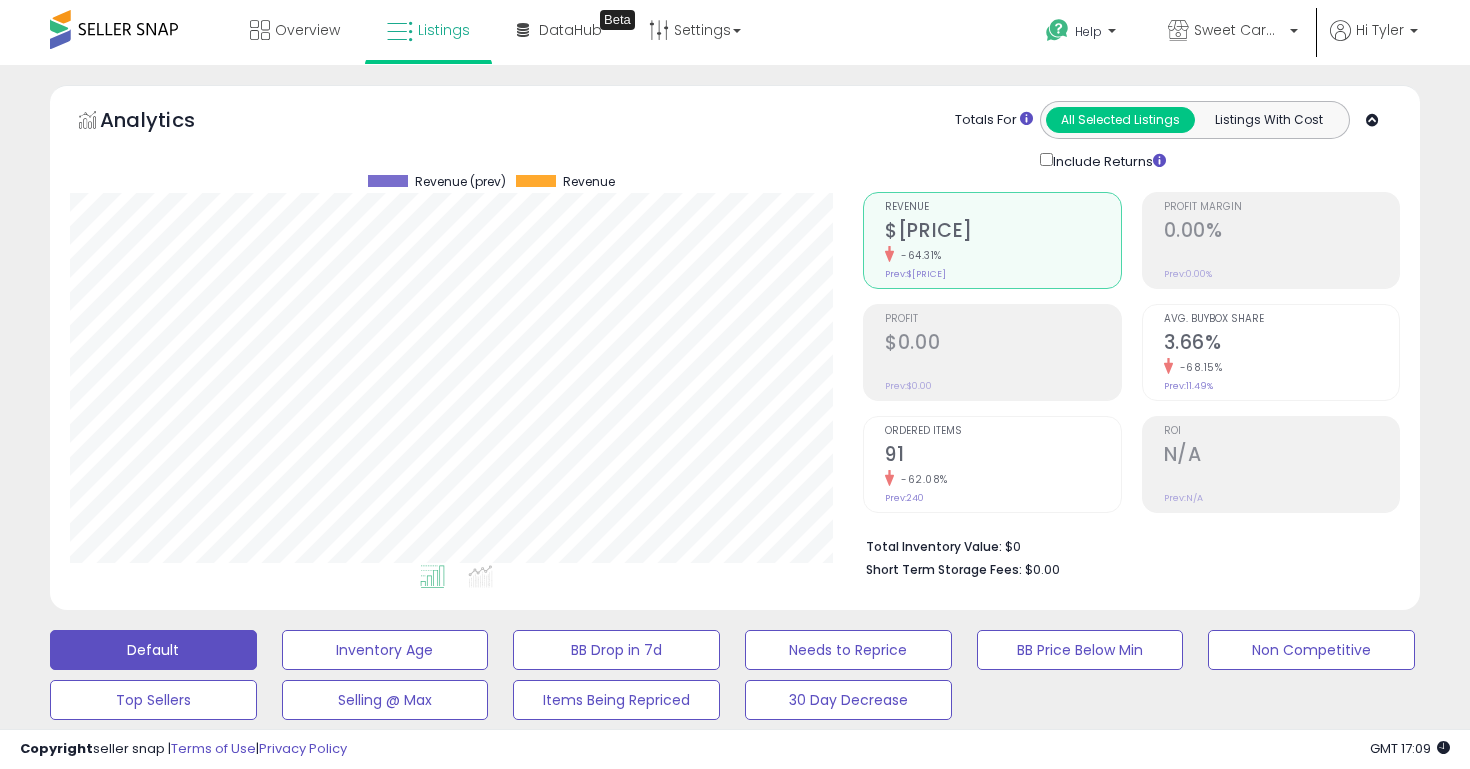 click at bounding box center (114, 29) 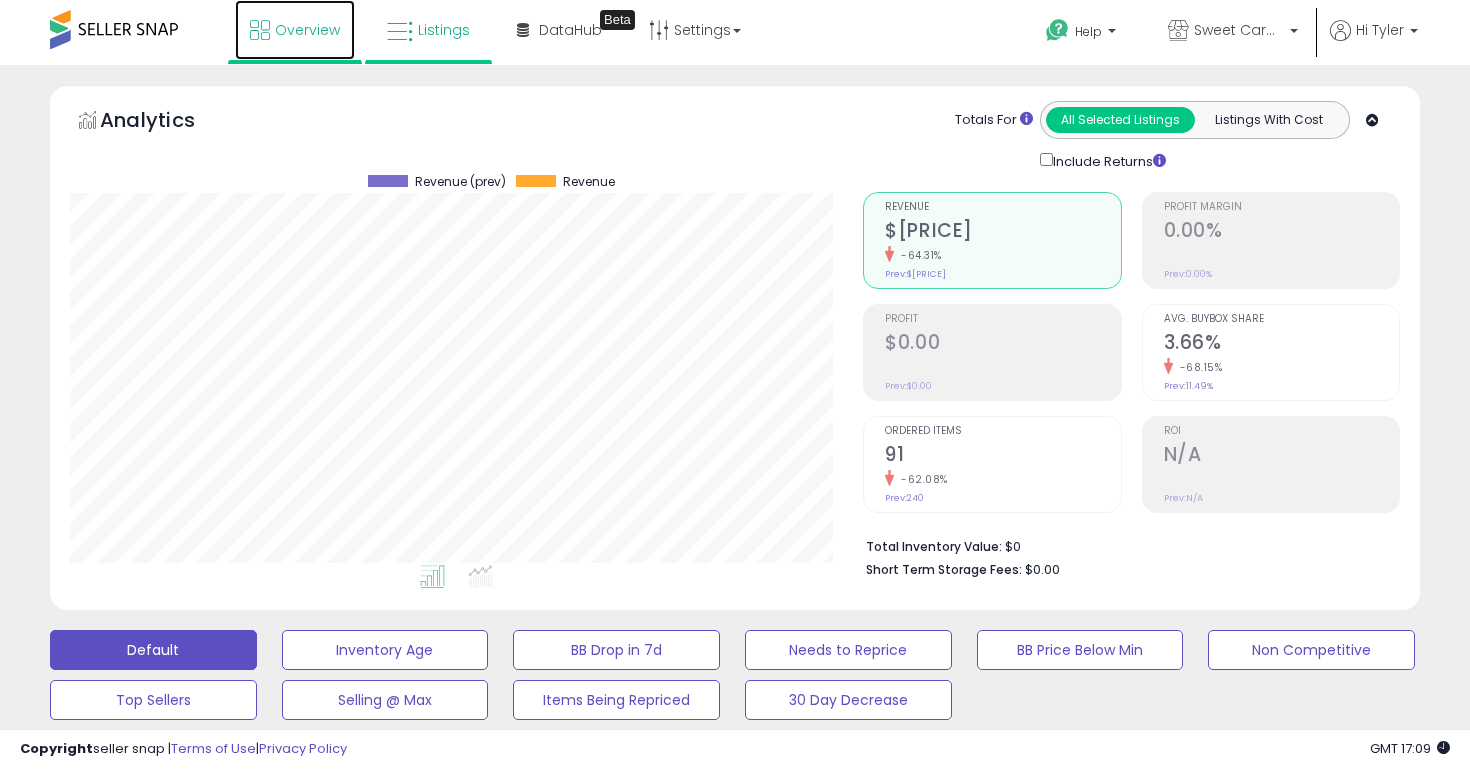 click at bounding box center [260, 30] 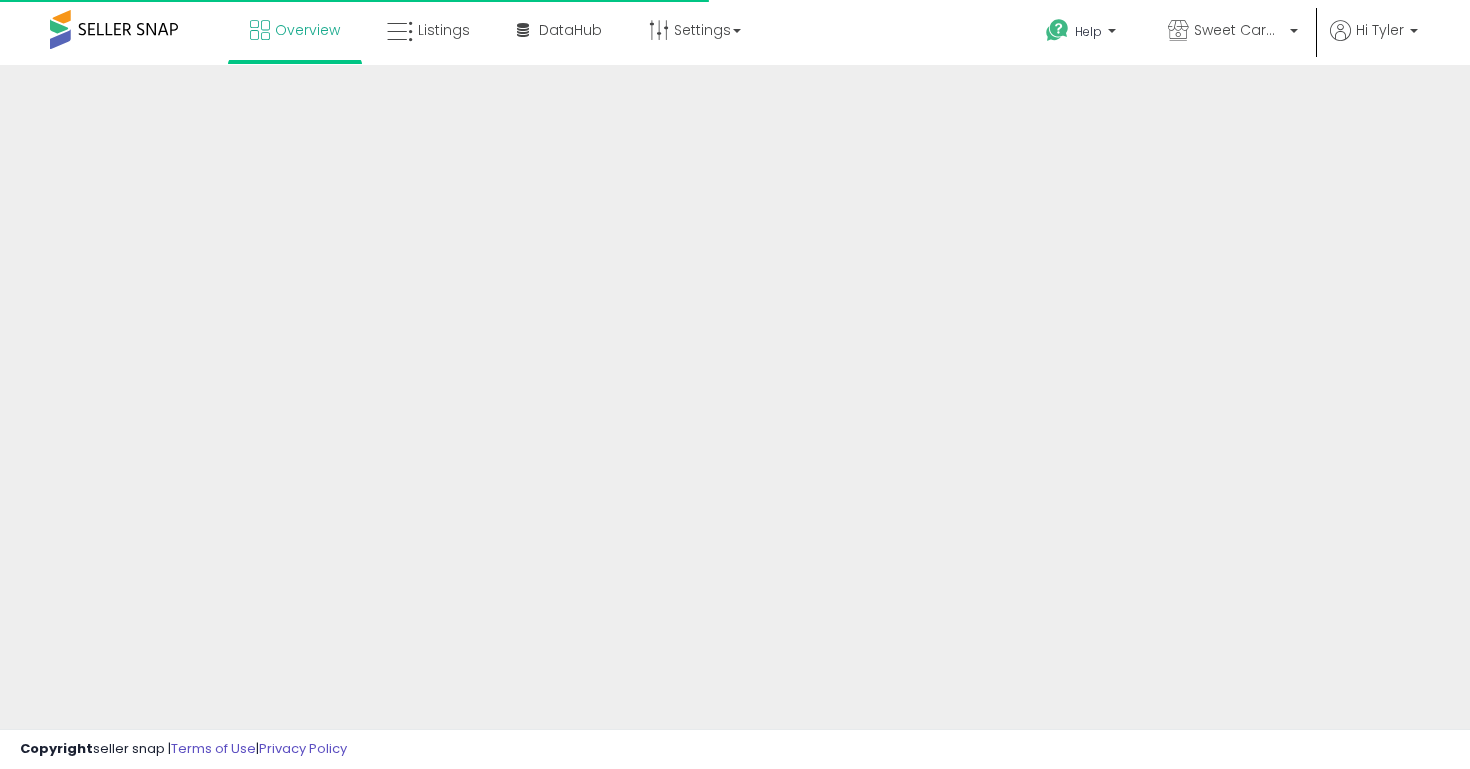 scroll, scrollTop: 0, scrollLeft: 0, axis: both 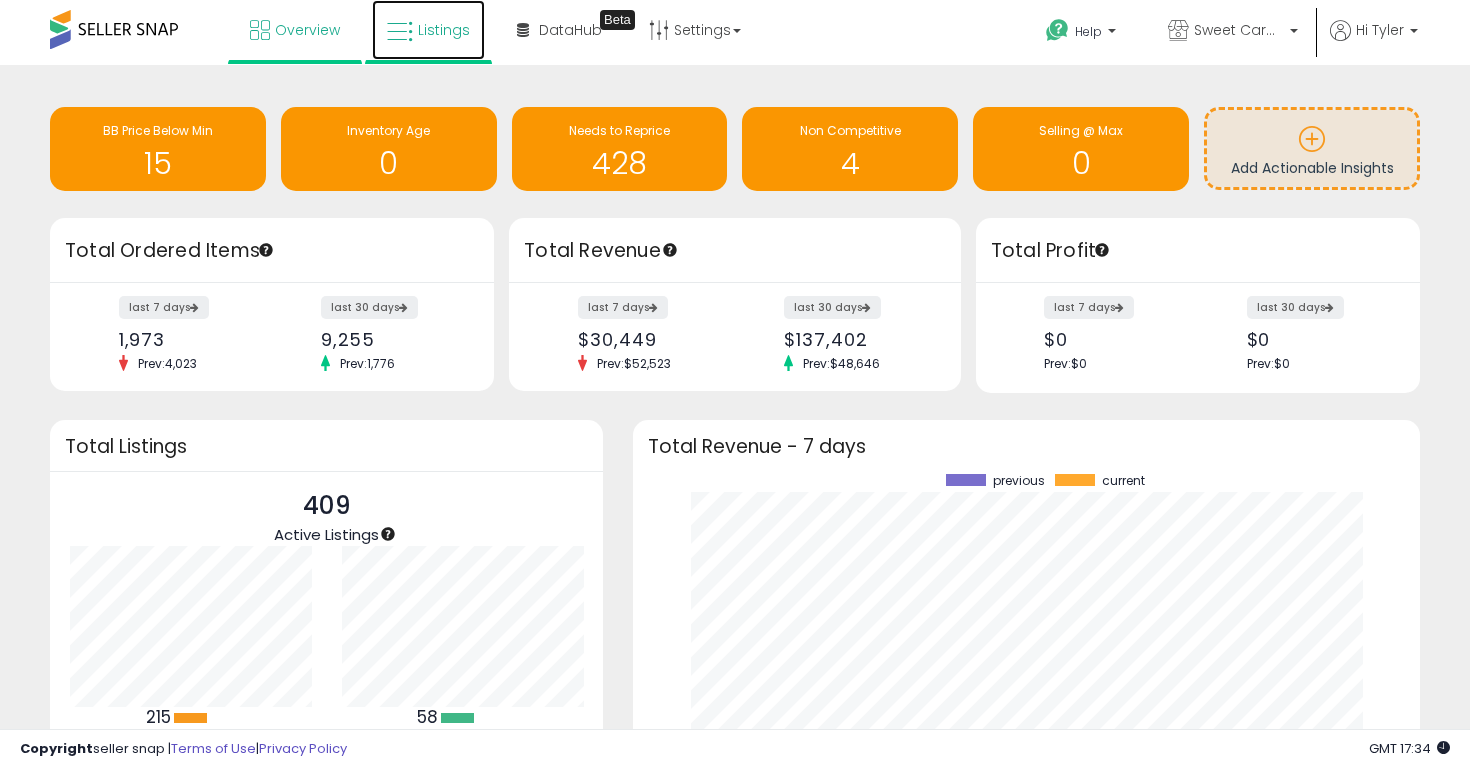 click on "Listings" at bounding box center (444, 30) 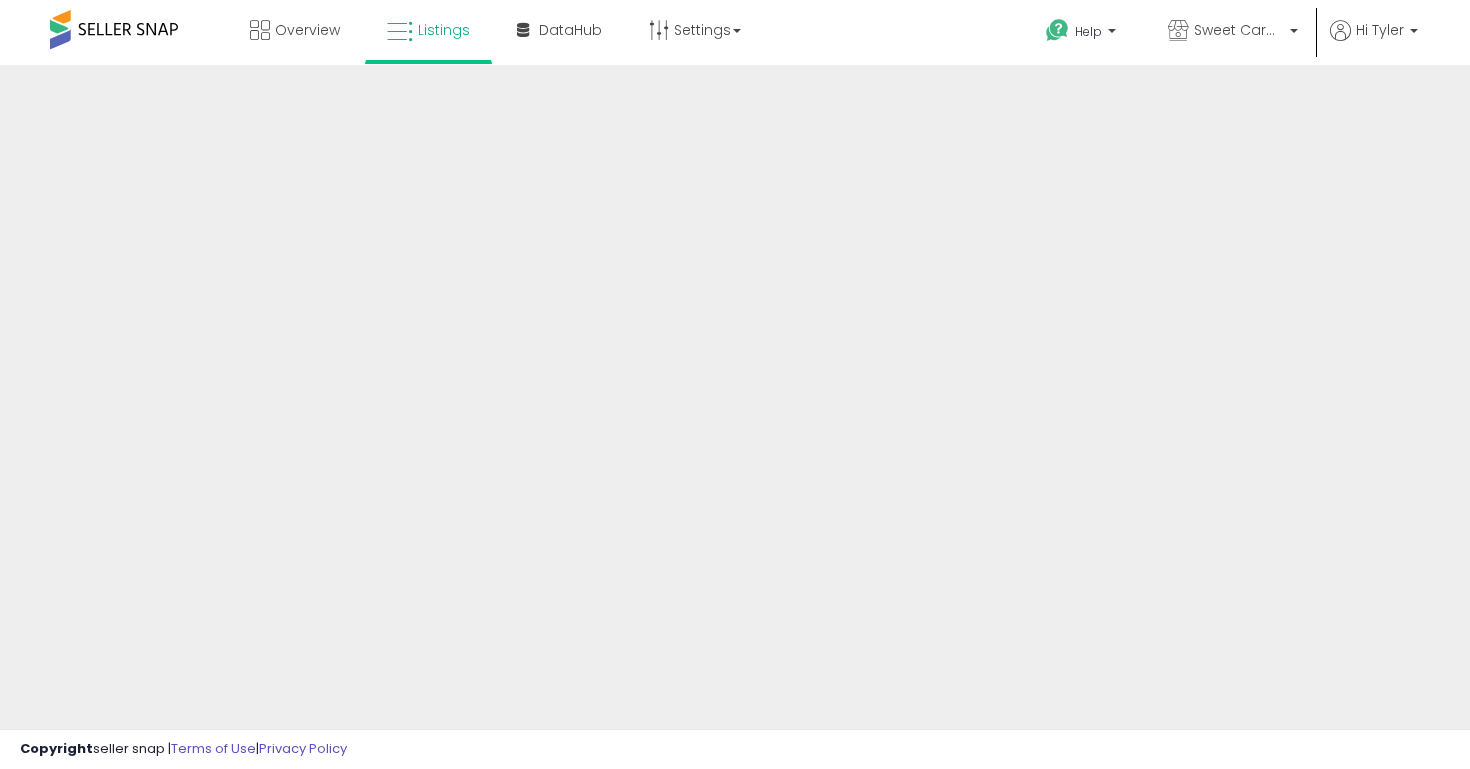 scroll, scrollTop: 0, scrollLeft: 0, axis: both 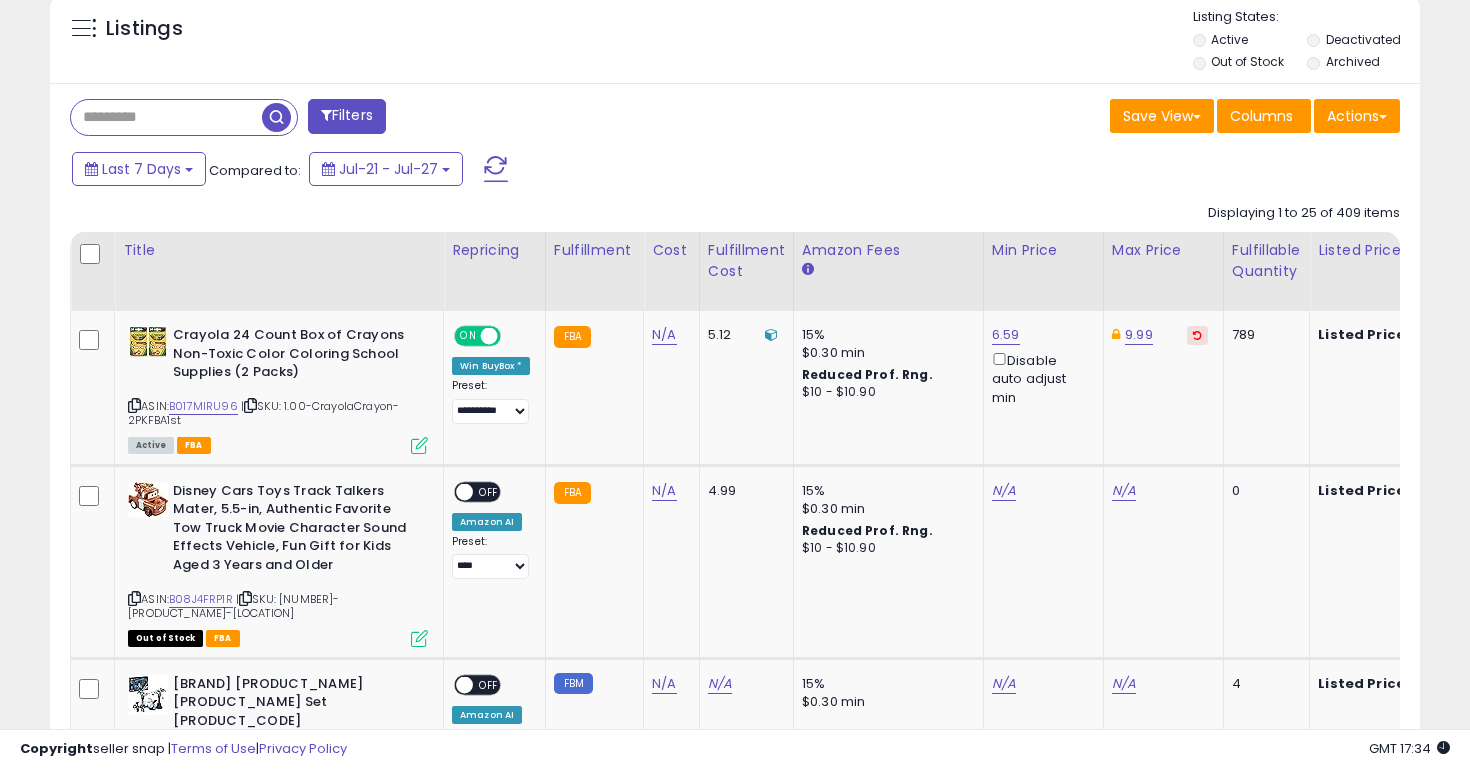 click at bounding box center (166, 117) 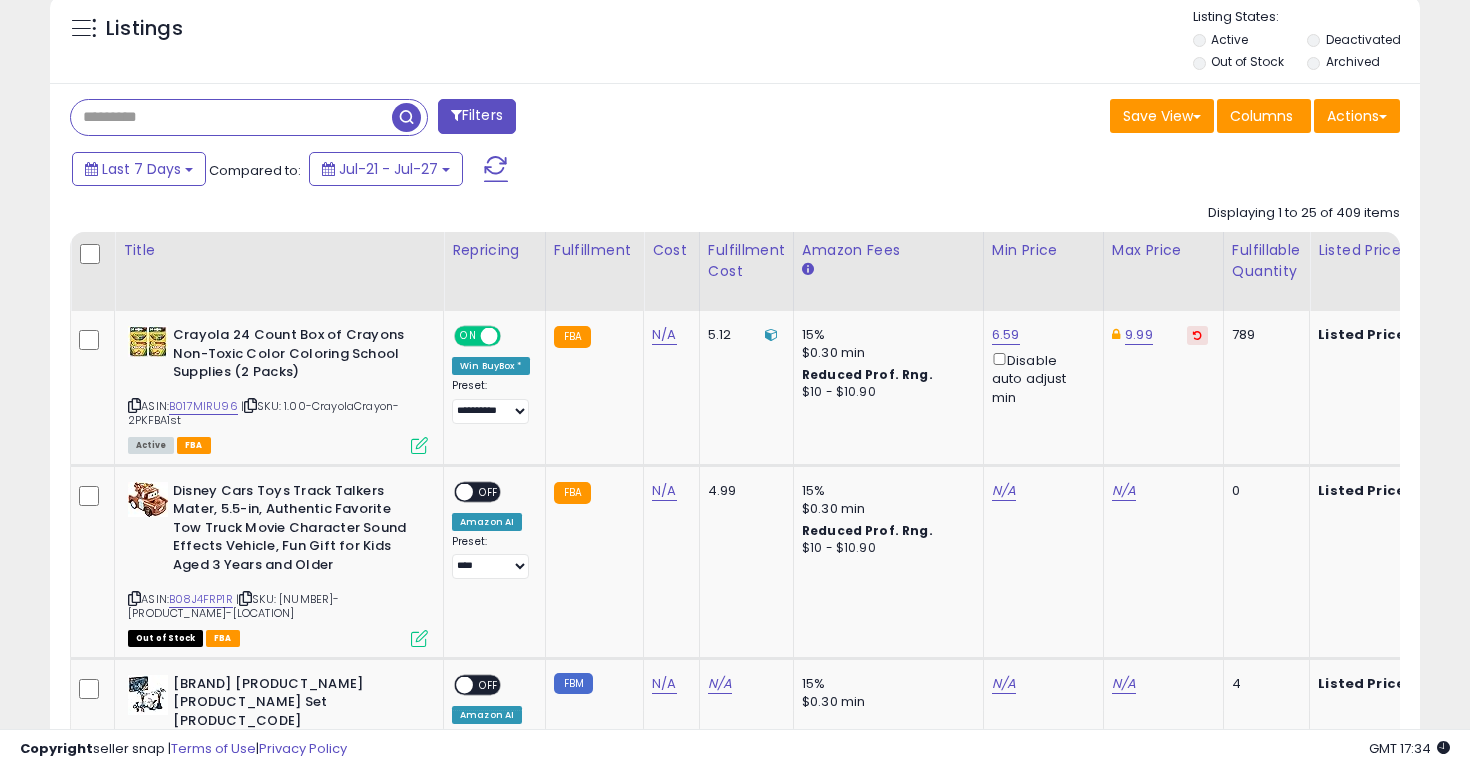 type on "********" 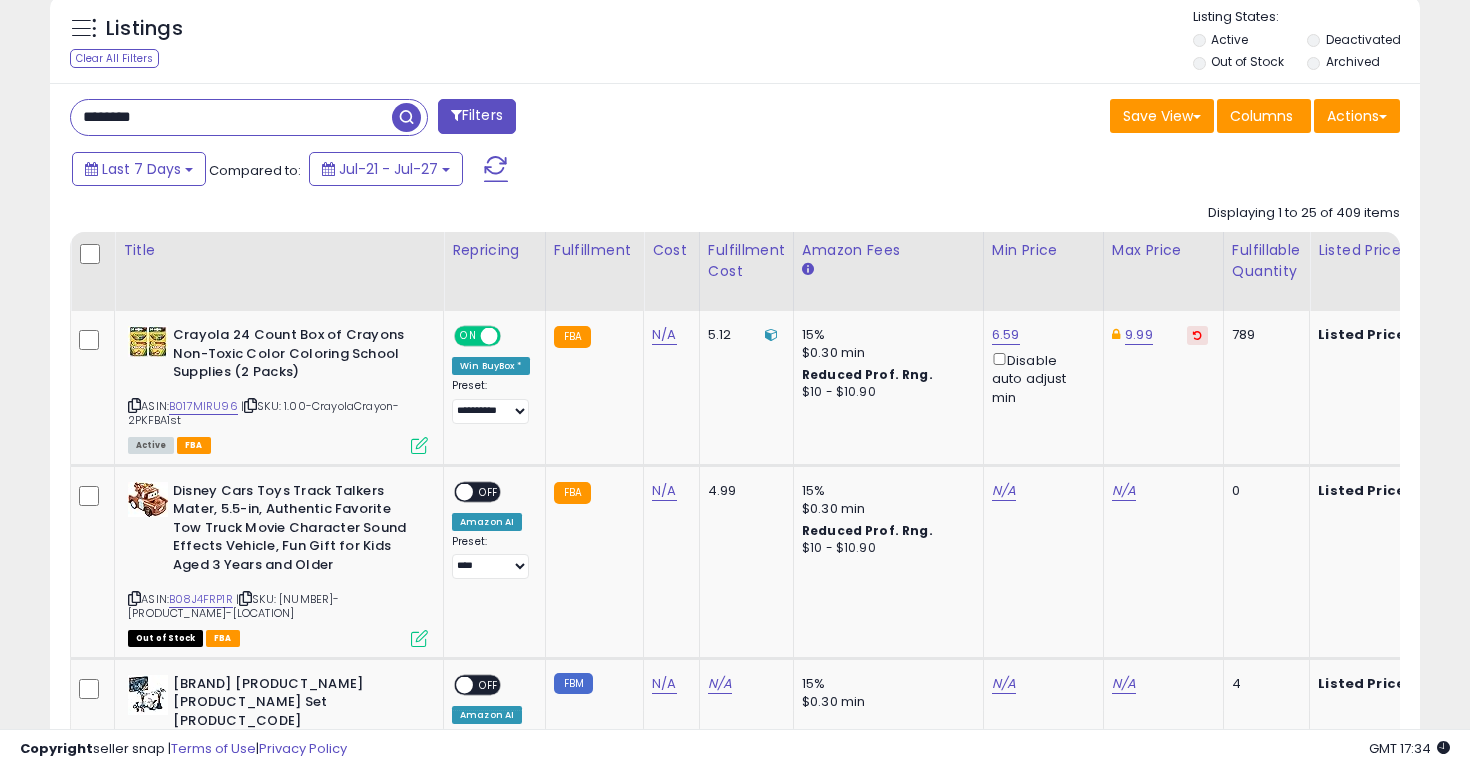 click at bounding box center (406, 117) 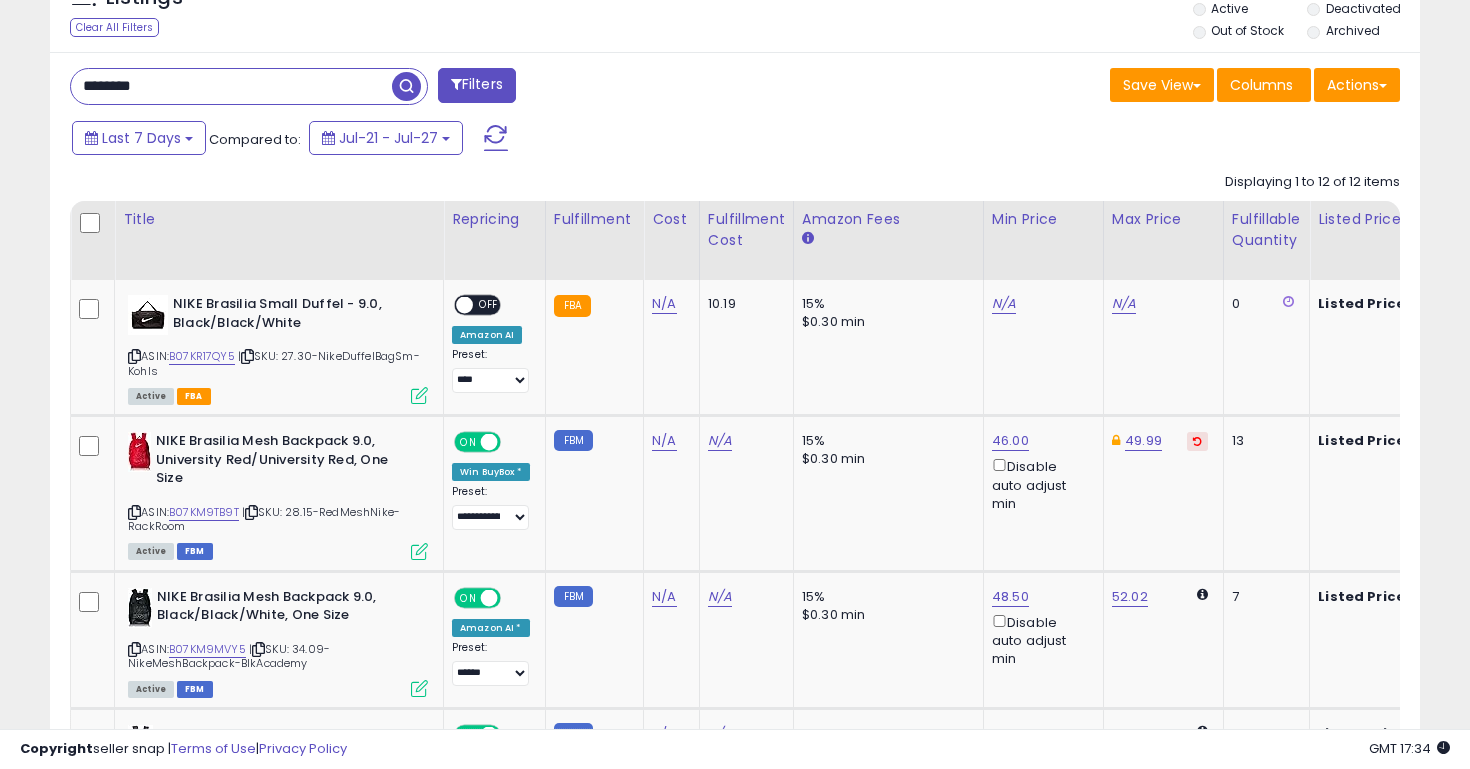 scroll, scrollTop: 784, scrollLeft: 0, axis: vertical 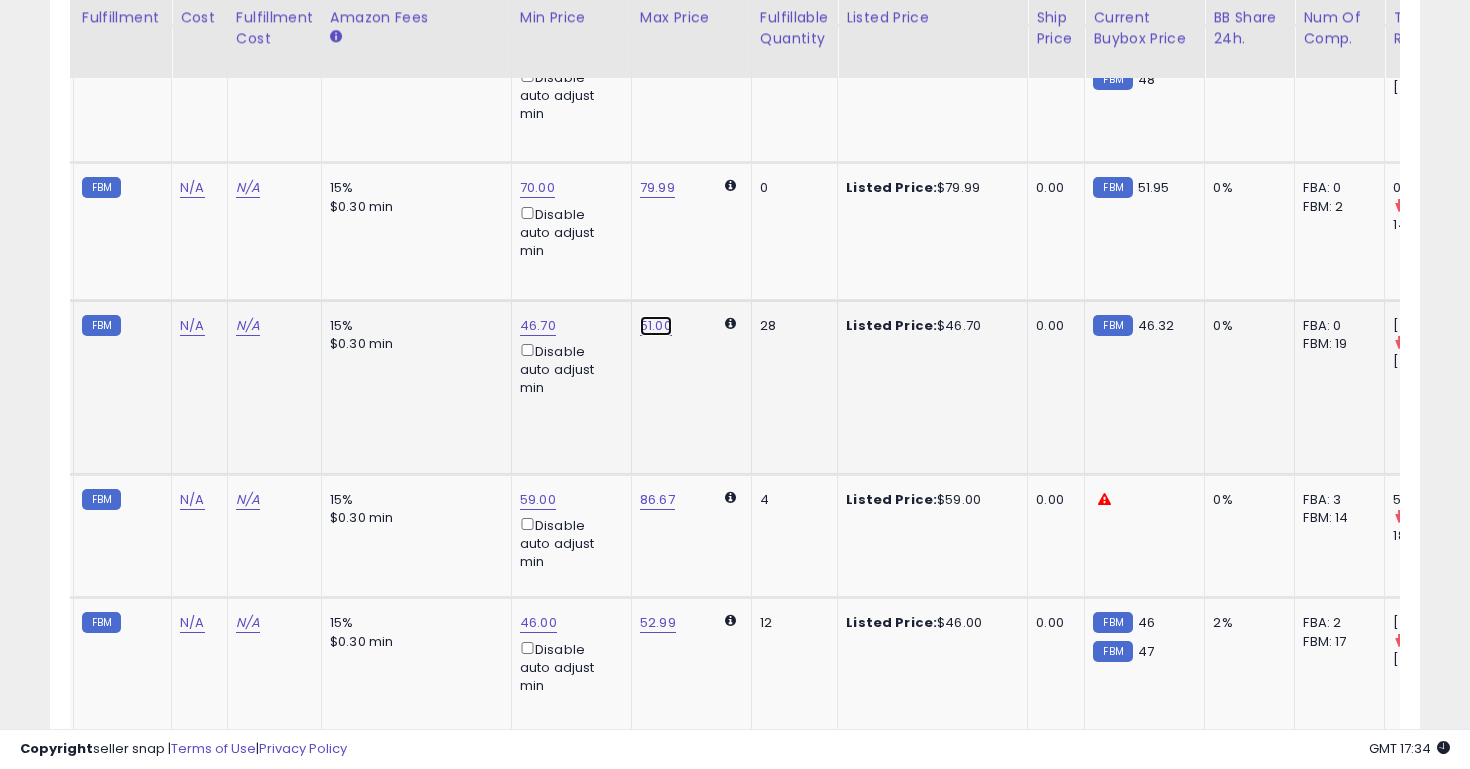 click on "51.00" at bounding box center (652, -534) 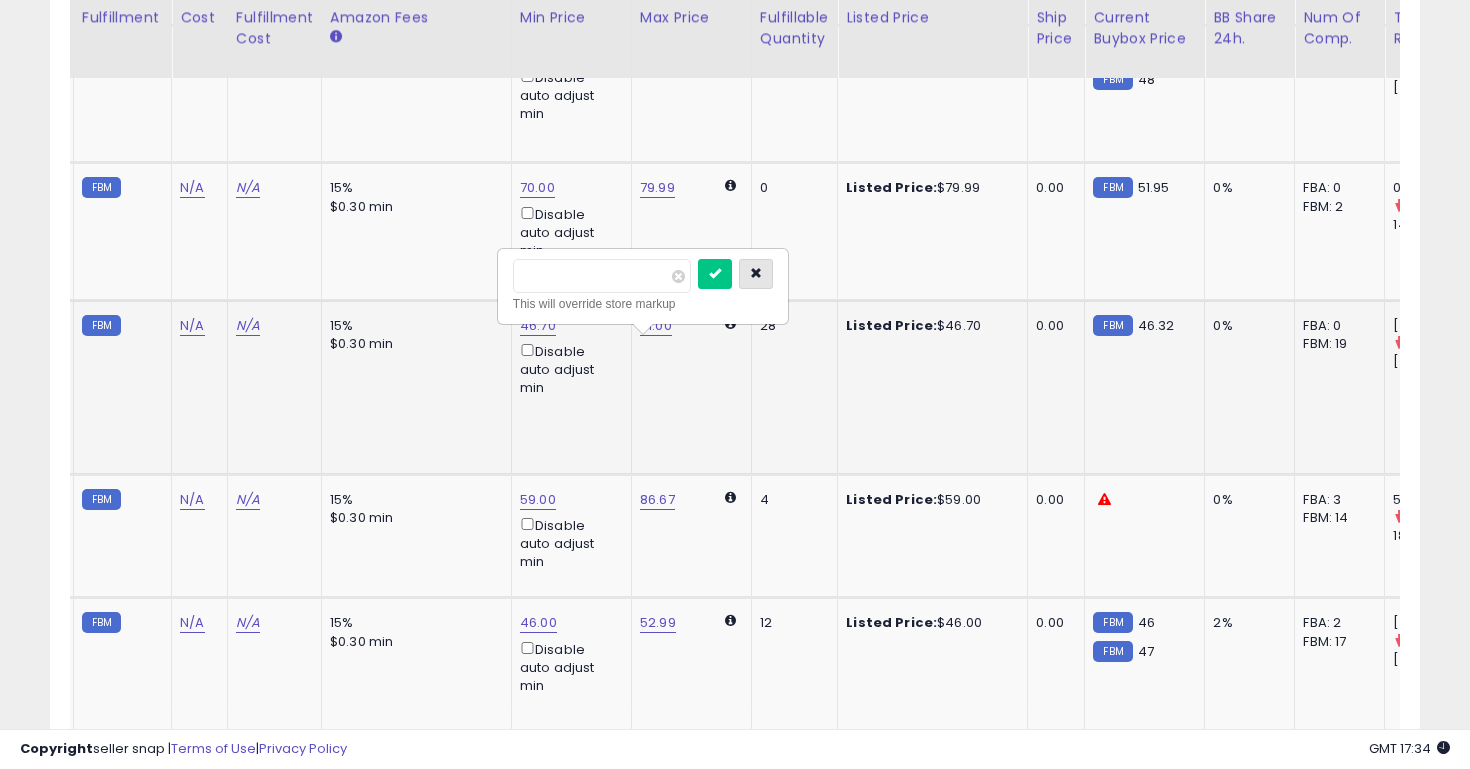 click at bounding box center [756, 273] 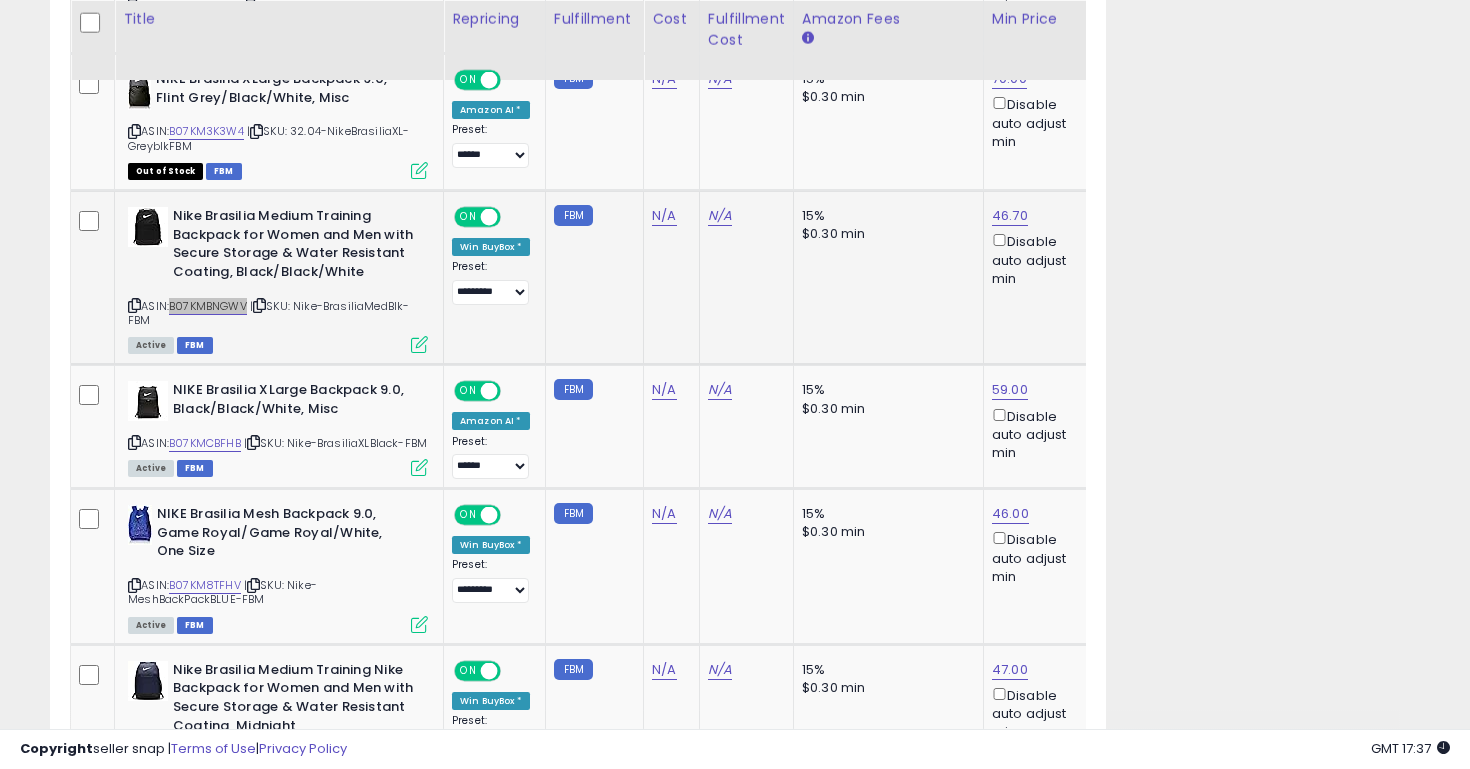 scroll, scrollTop: 0, scrollLeft: 38, axis: horizontal 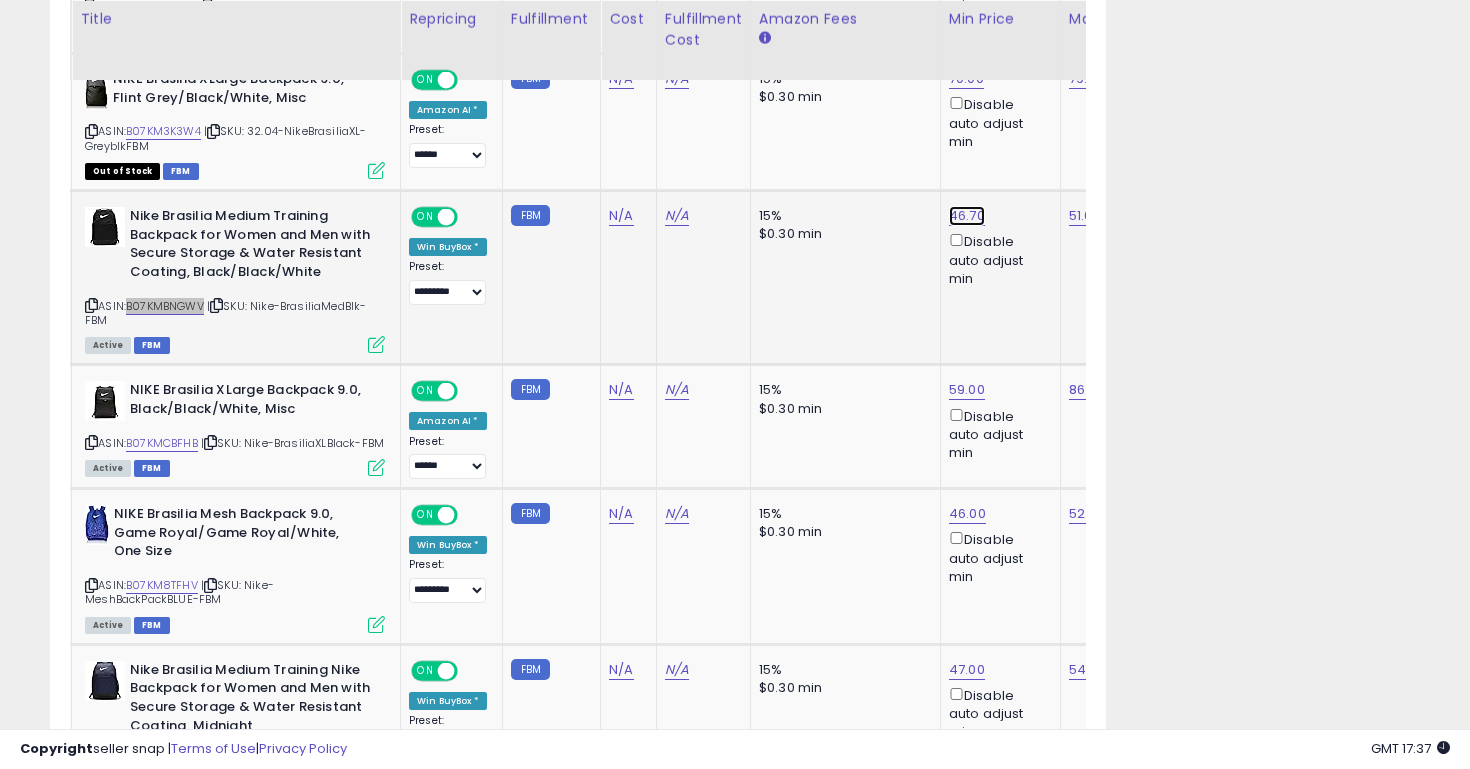 click on "46.70" at bounding box center [961, -643] 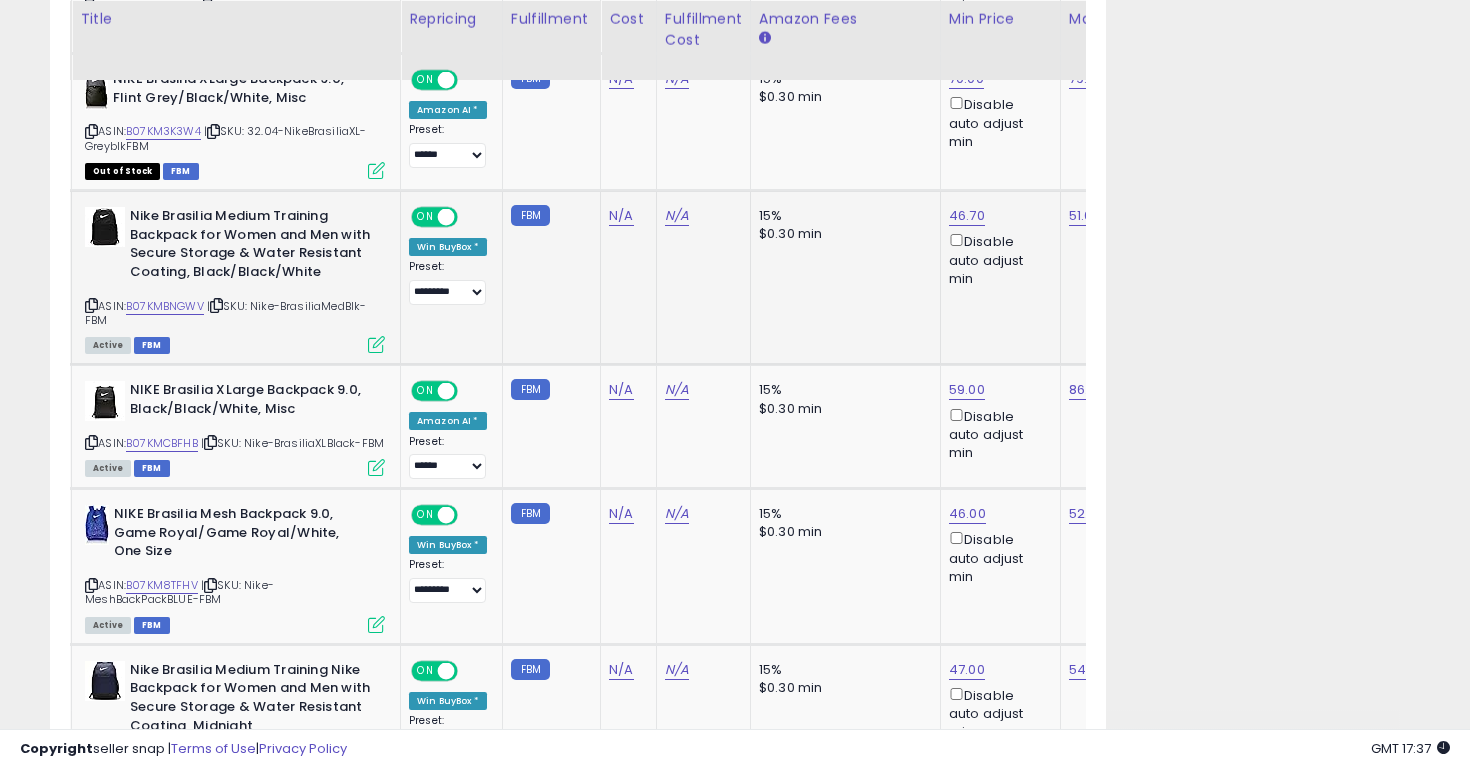 scroll, scrollTop: 0, scrollLeft: 100, axis: horizontal 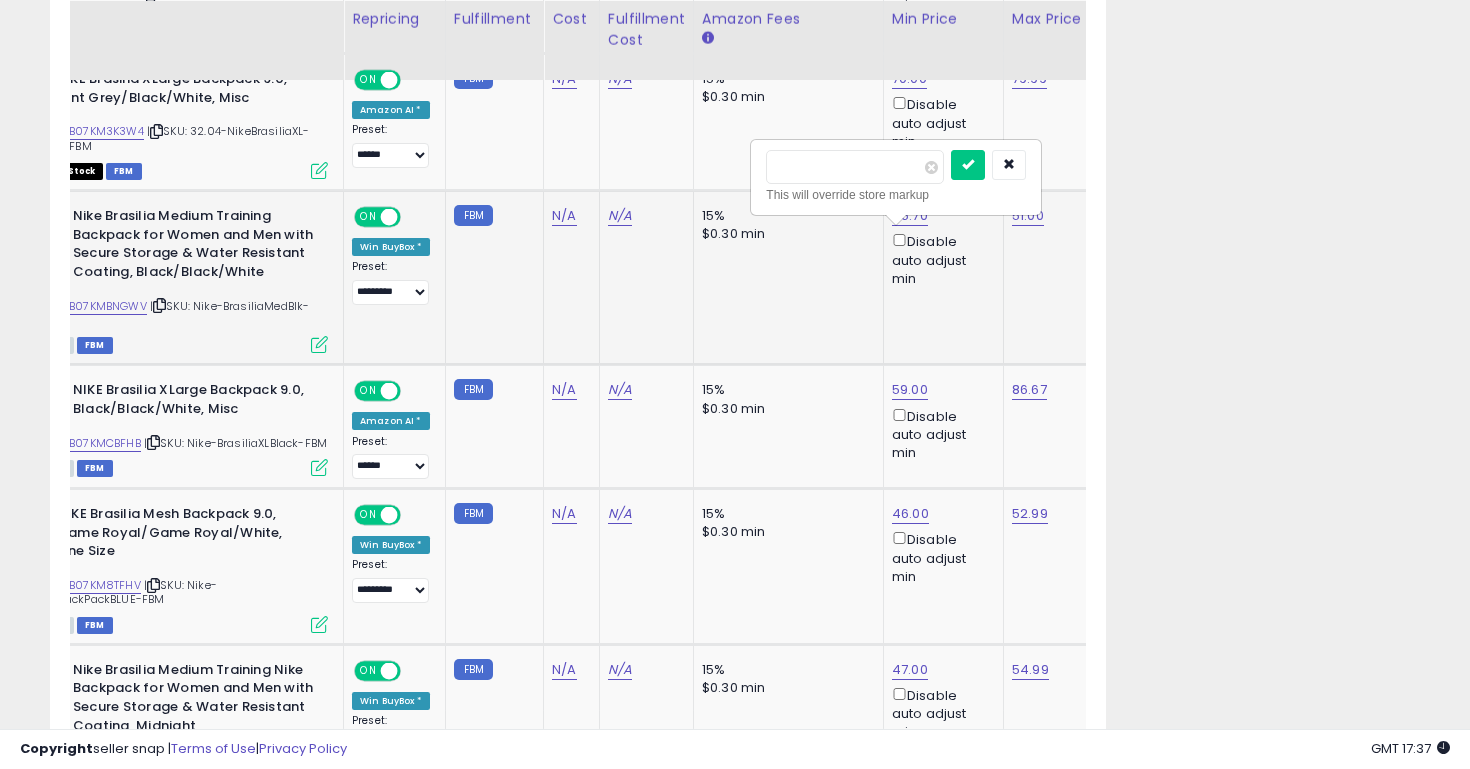 click on "*****" at bounding box center [855, 167] 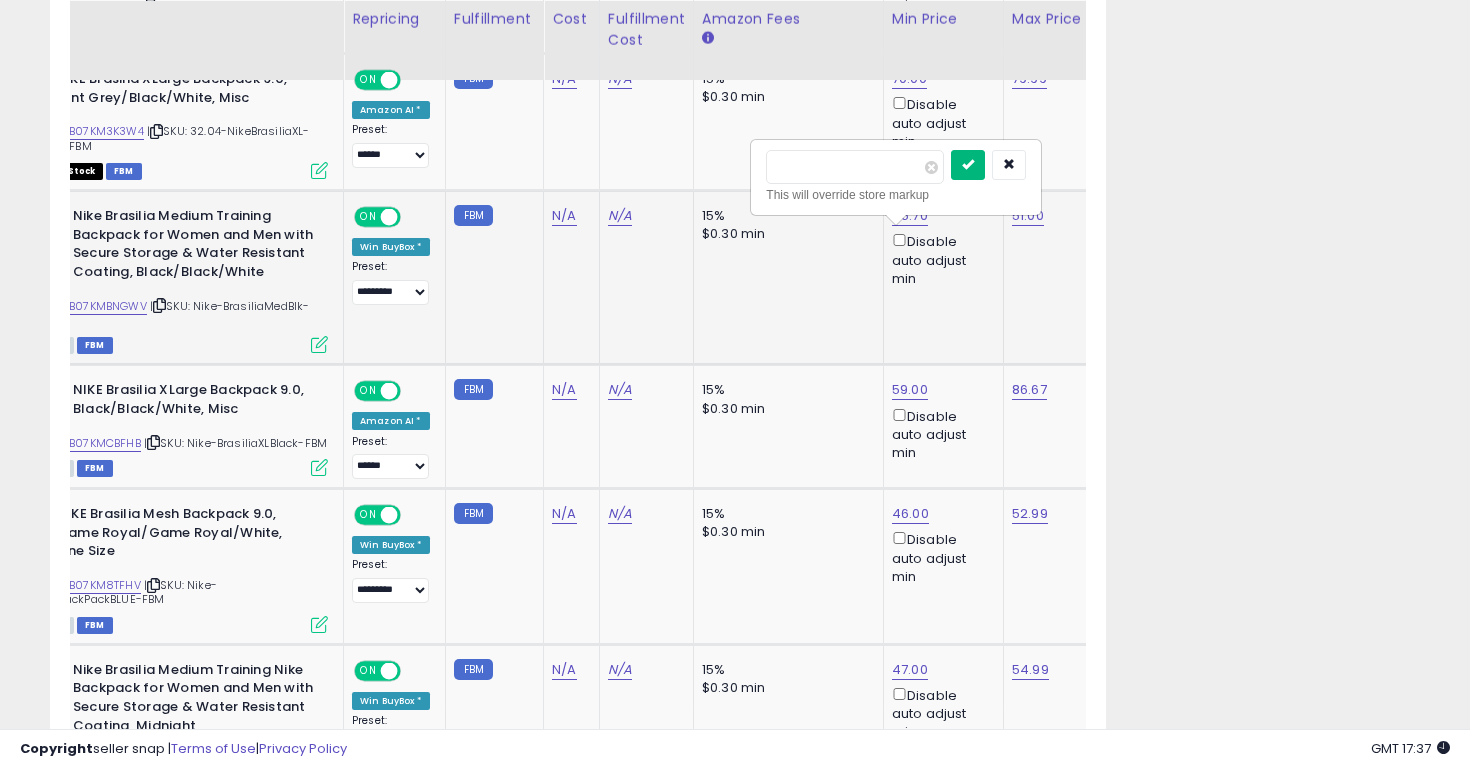 type on "*****" 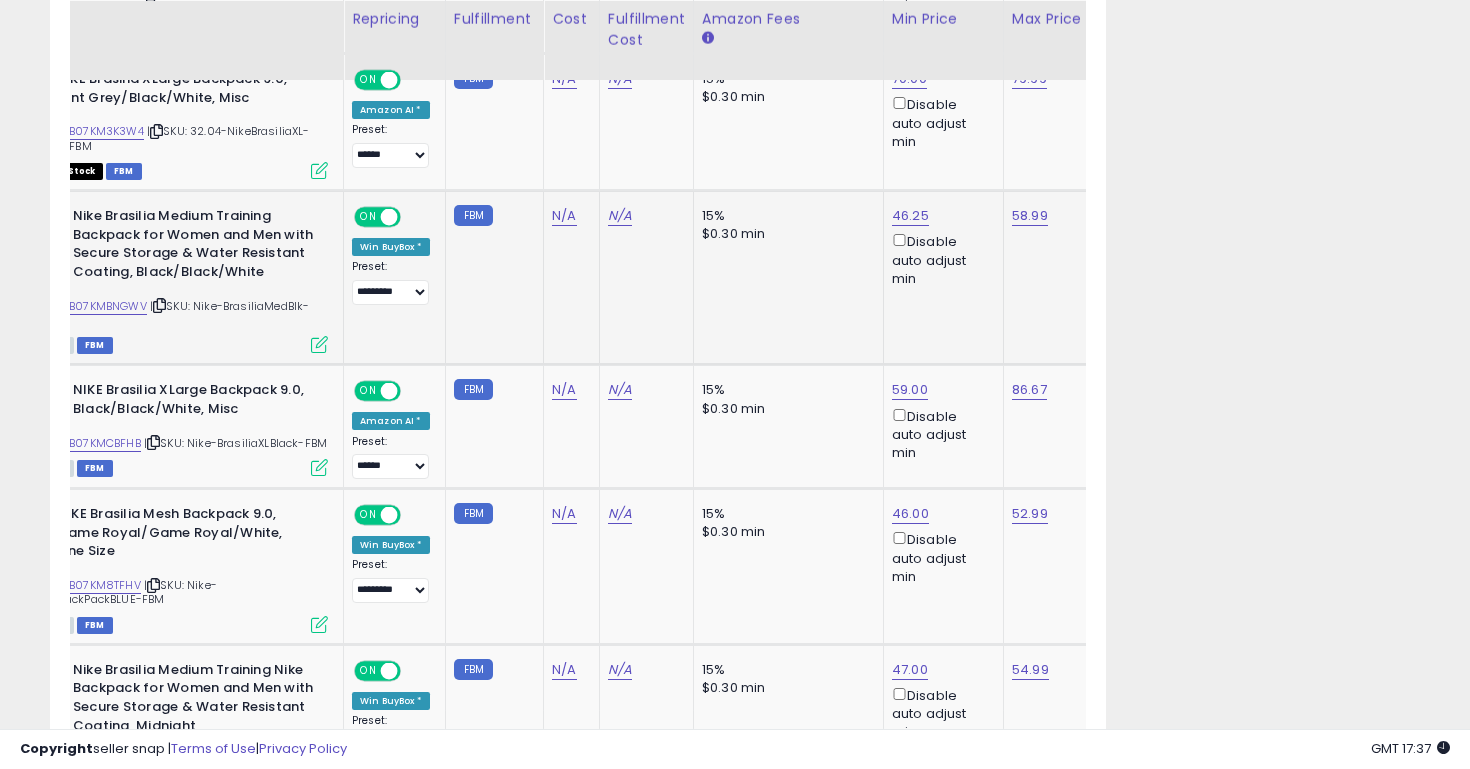 click at bounding box center [314, 1313] 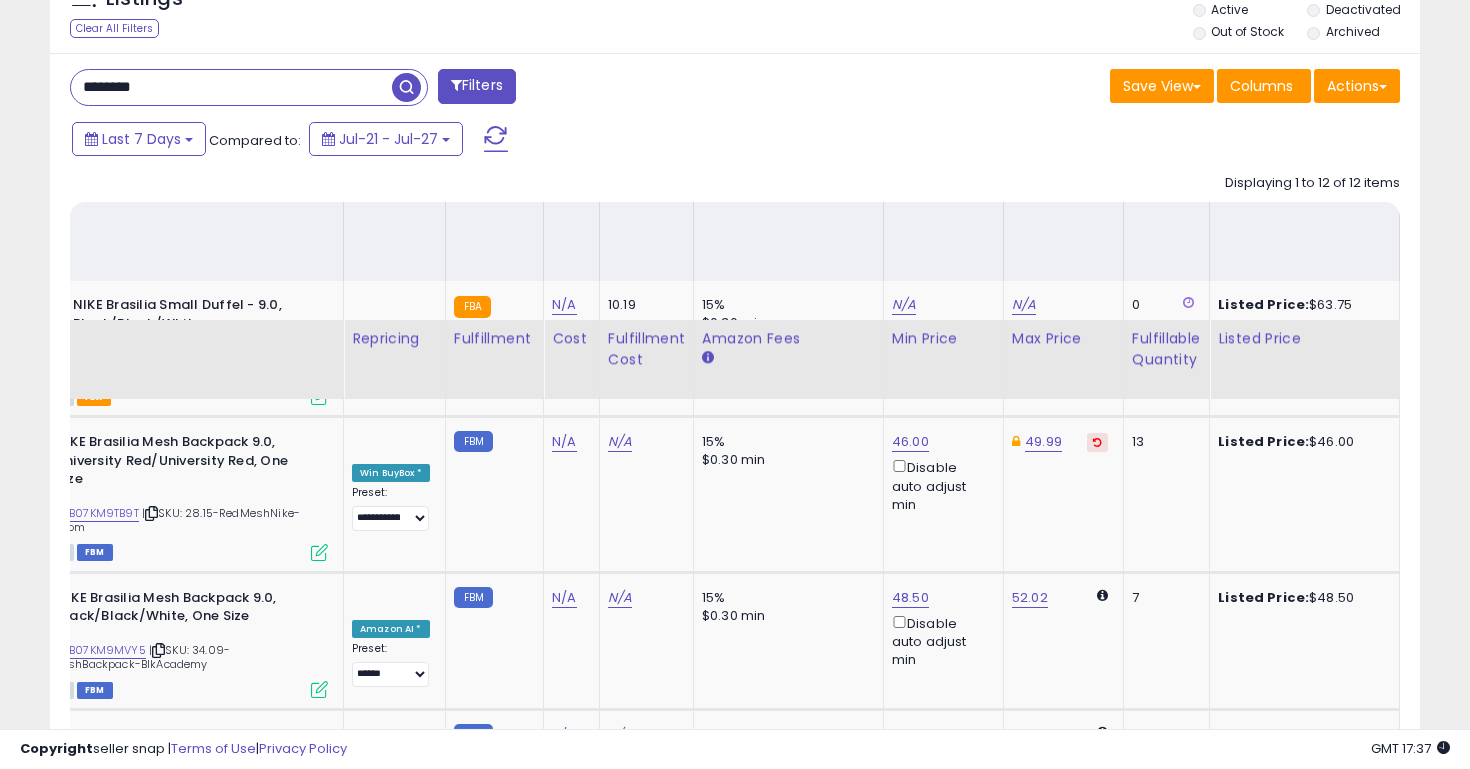 scroll, scrollTop: 0, scrollLeft: 0, axis: both 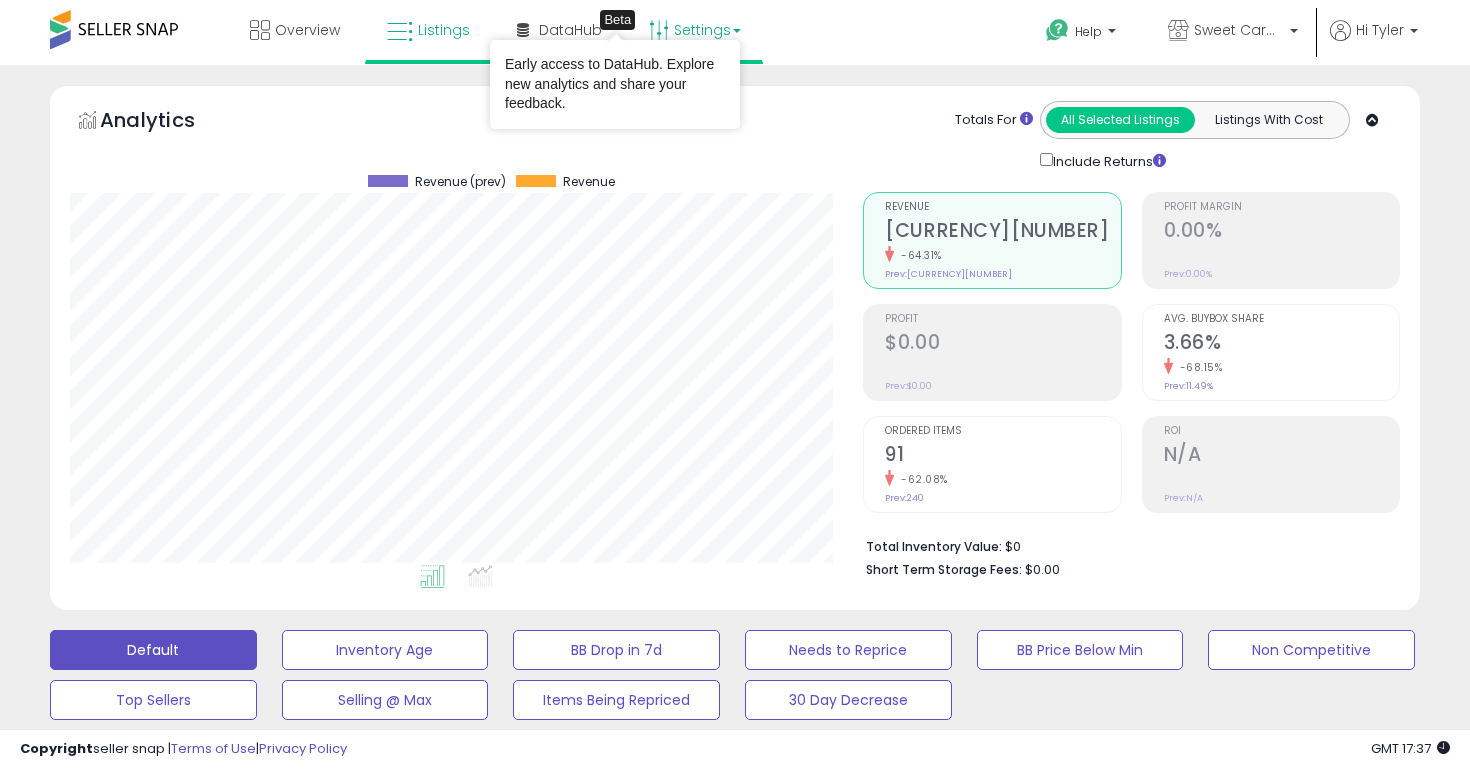 click on "Settings" at bounding box center (695, 30) 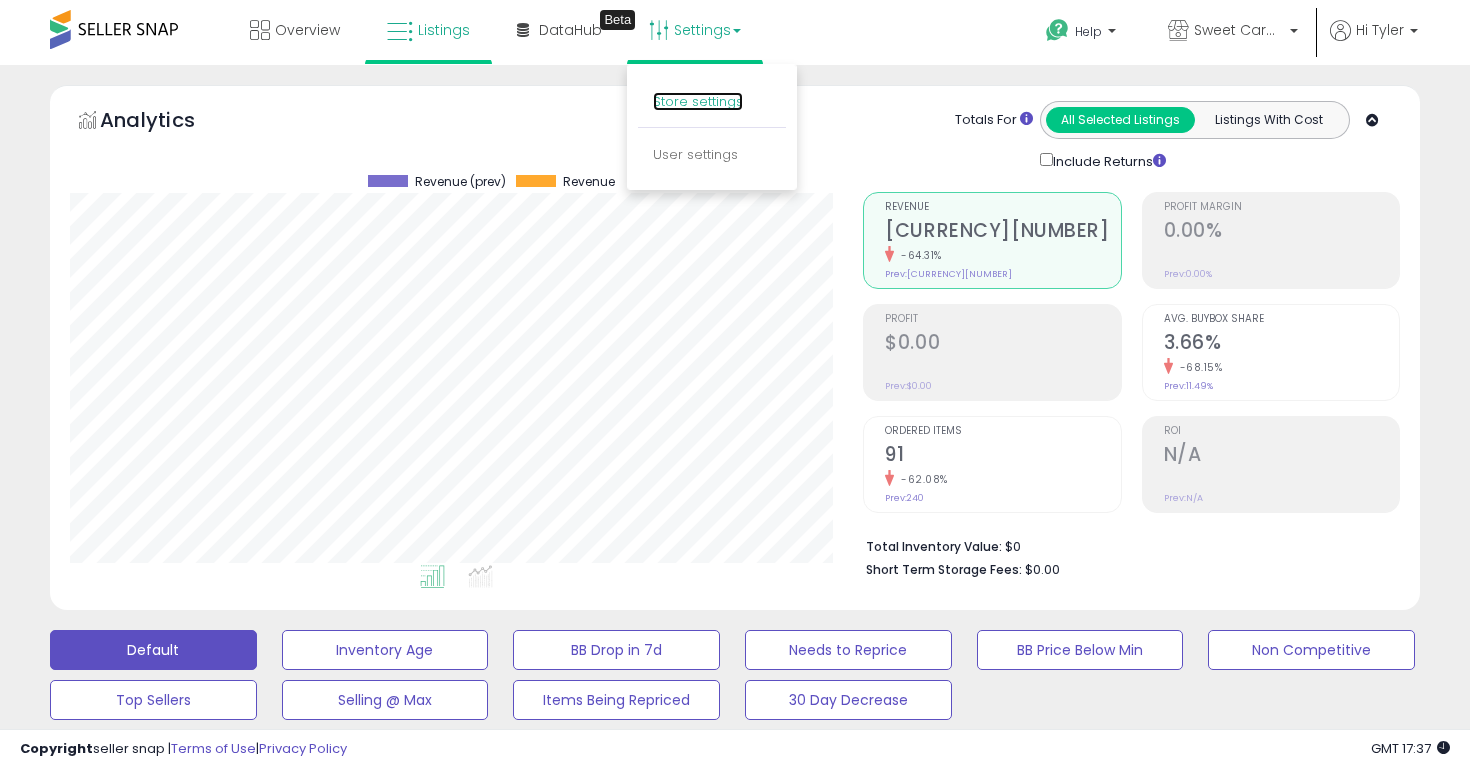 click on "Store
settings" at bounding box center [698, 101] 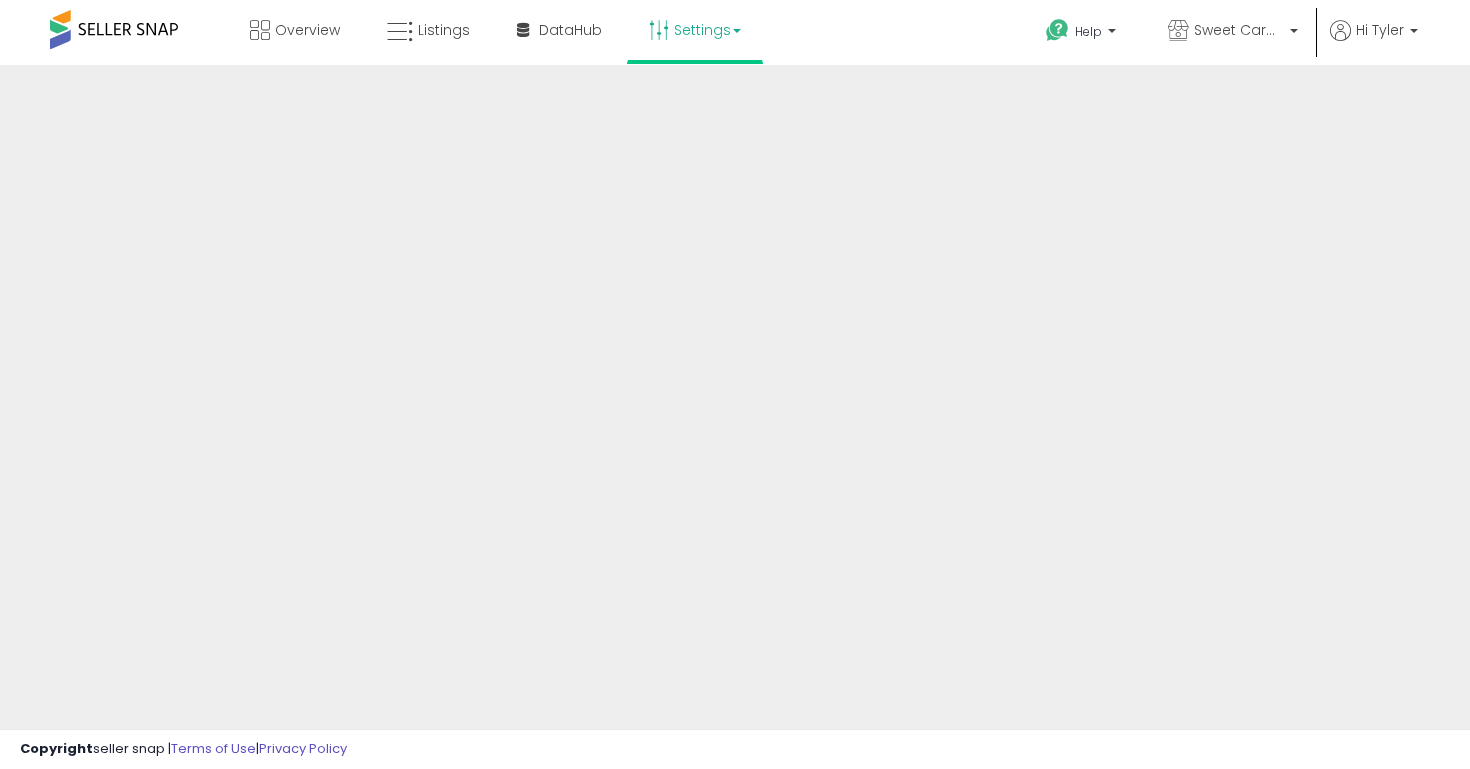 scroll, scrollTop: 0, scrollLeft: 0, axis: both 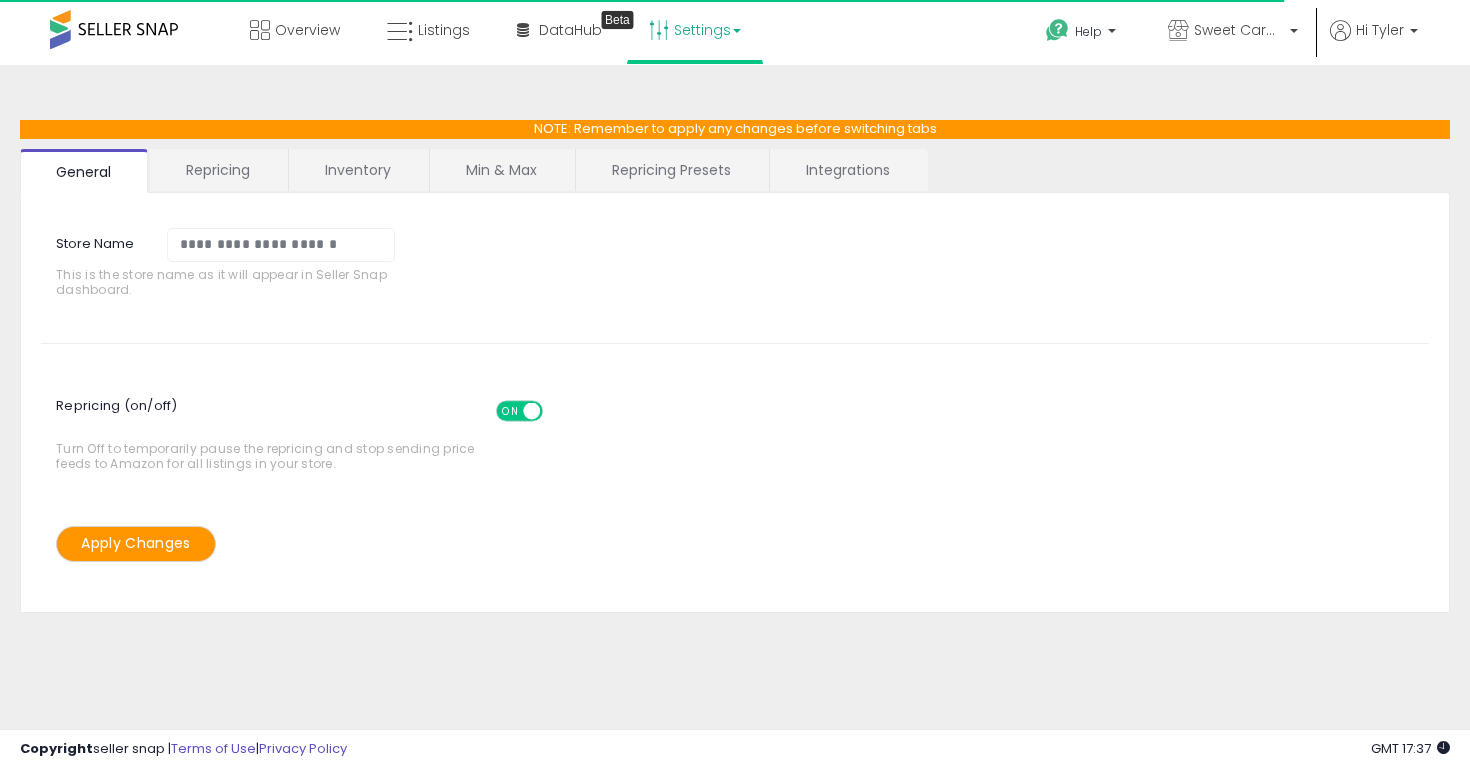 select on "******" 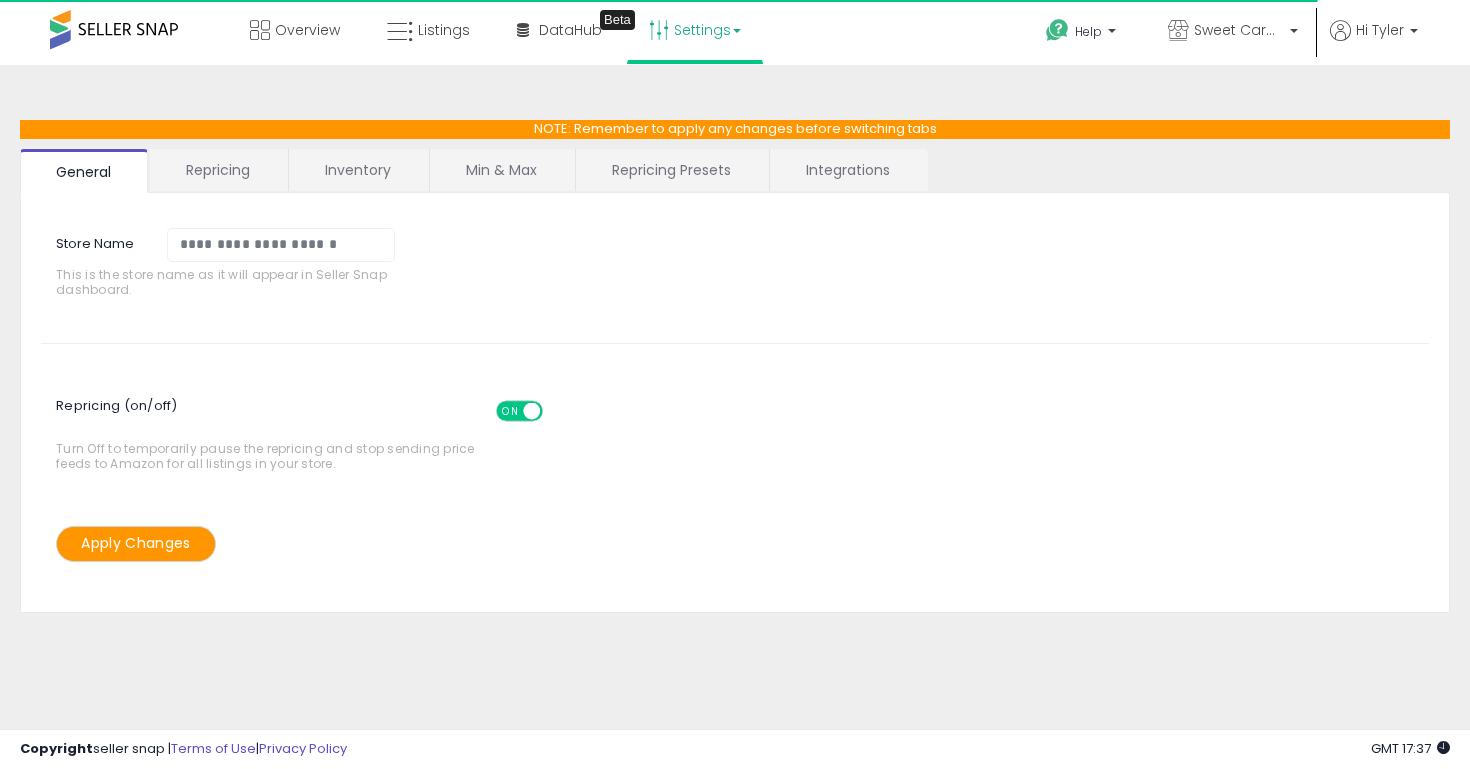 click on "Repricing Presets" at bounding box center [671, 170] 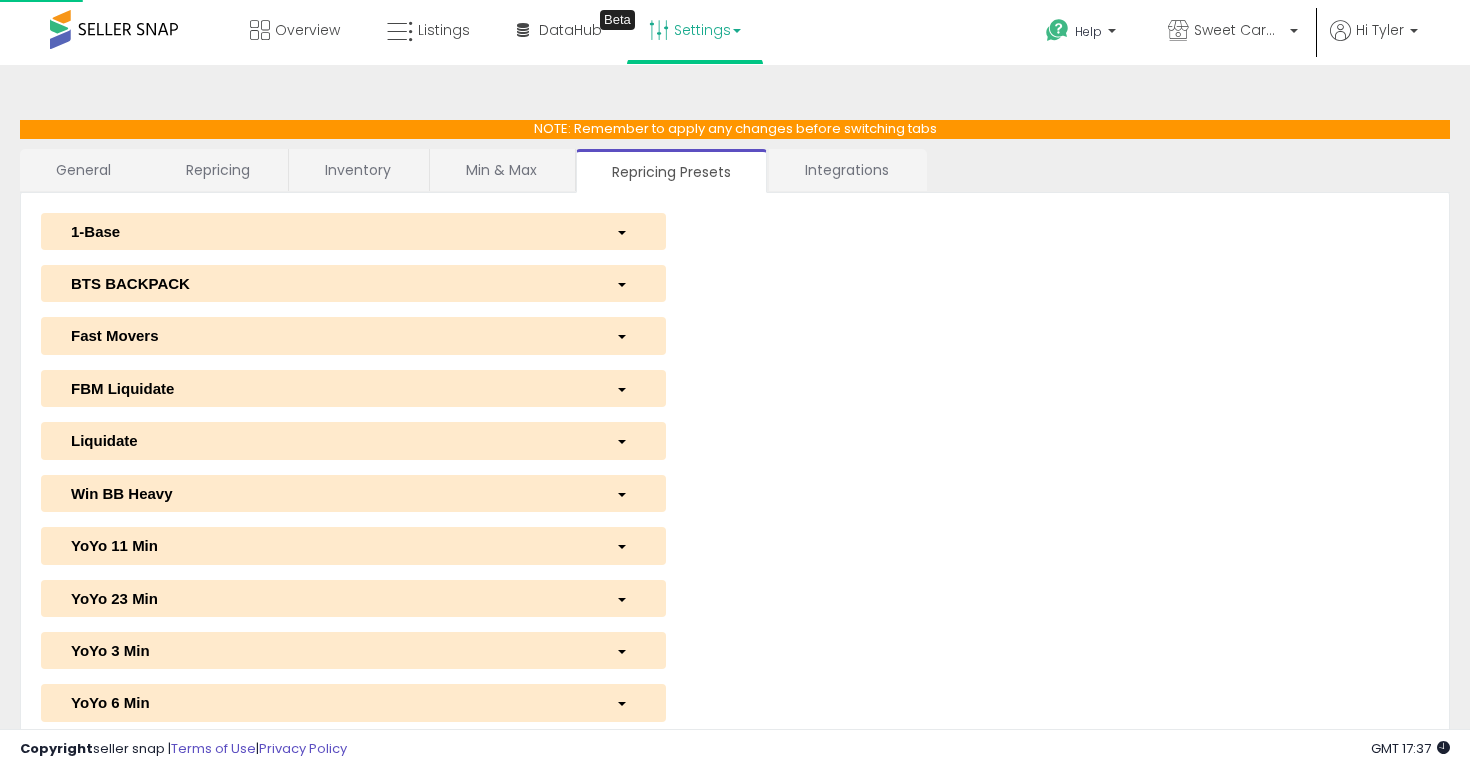 select on "**********" 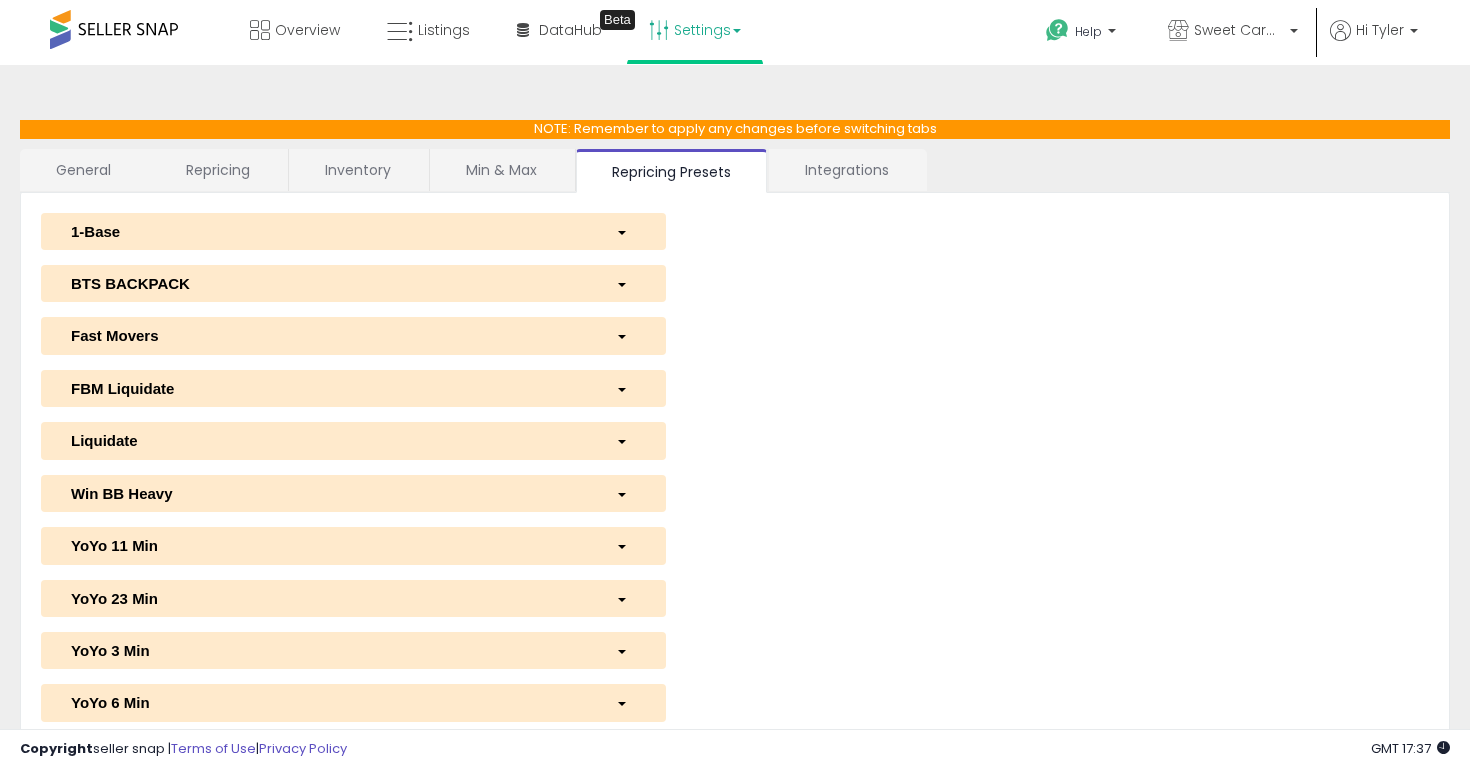click on "FBM Liquidate" at bounding box center (353, 388) 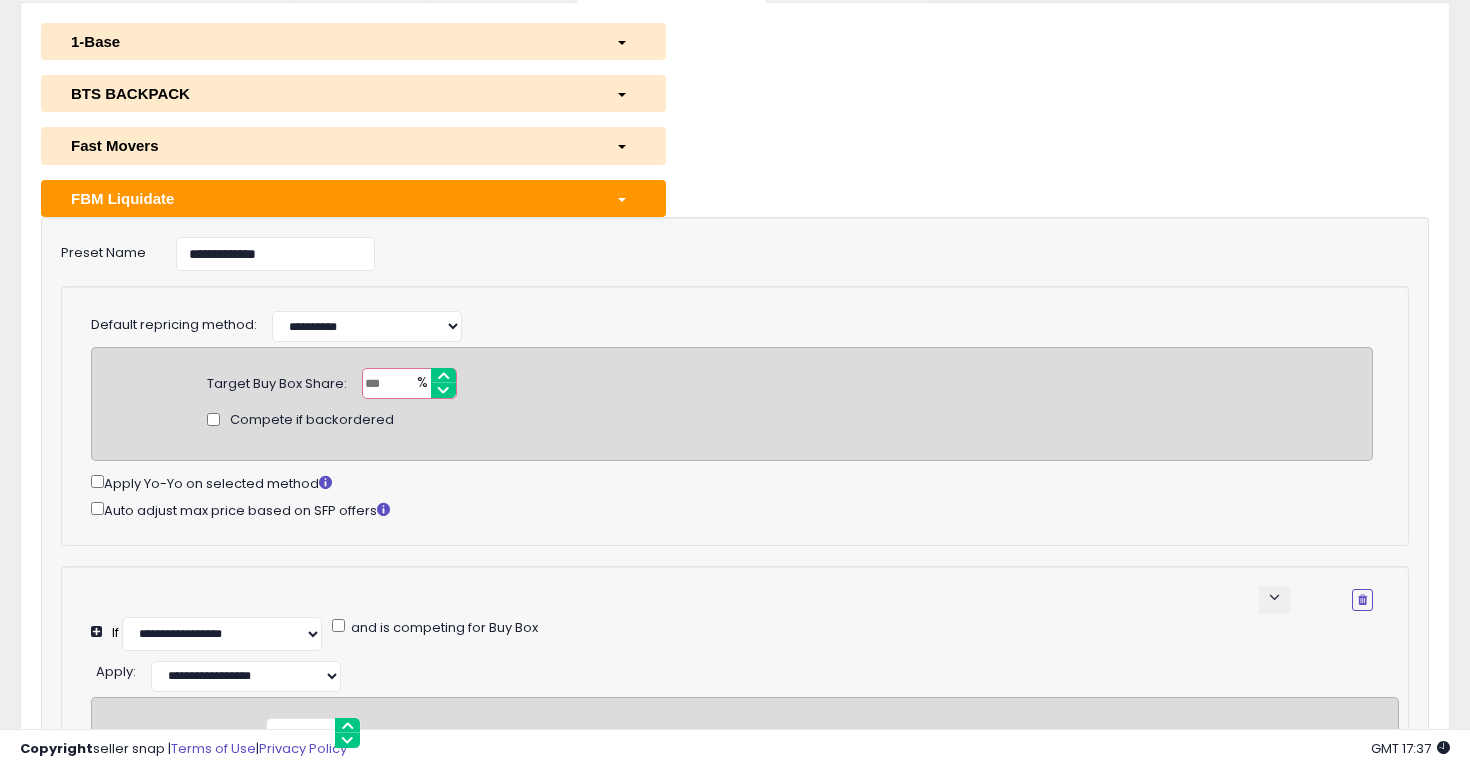 scroll, scrollTop: 207, scrollLeft: 0, axis: vertical 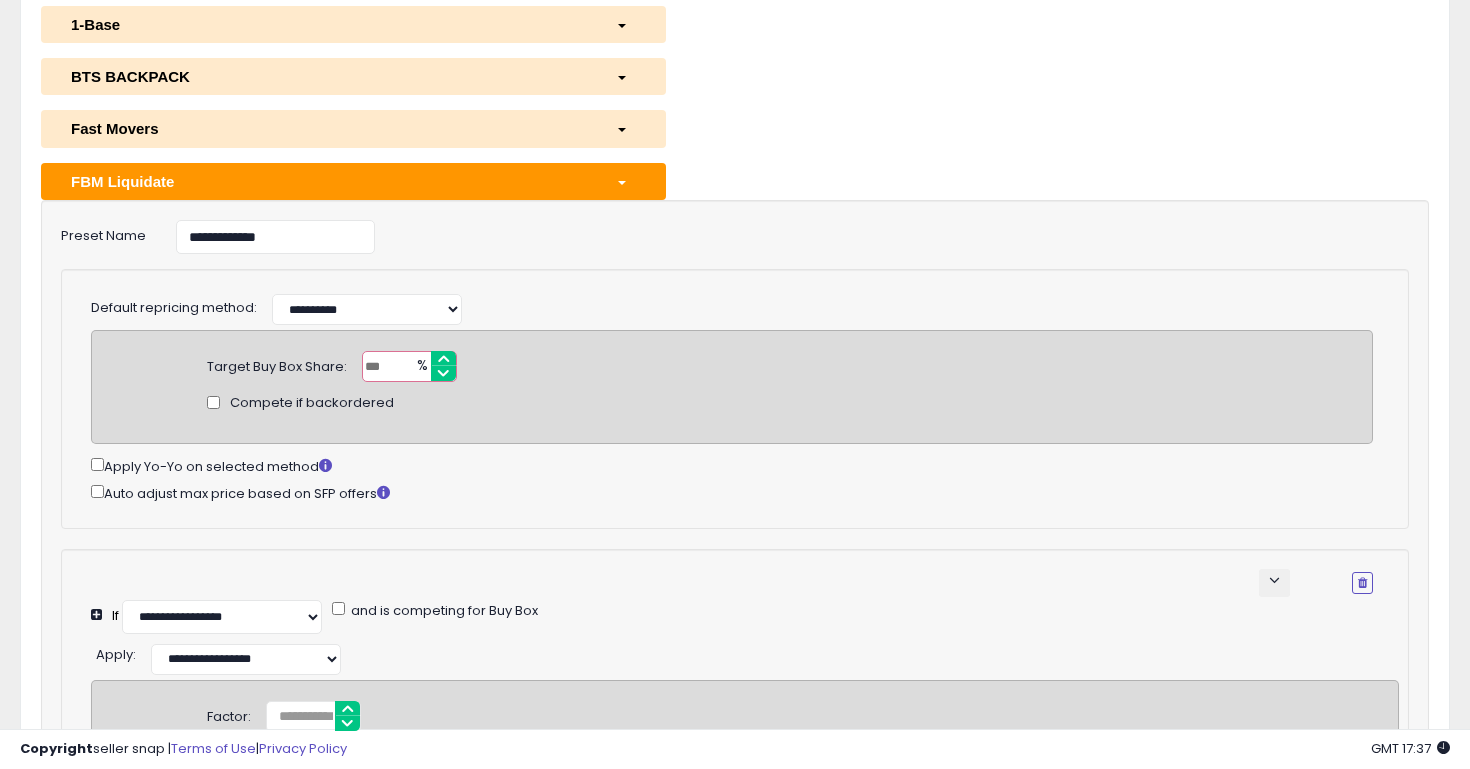 click on "**" at bounding box center (409, 366) 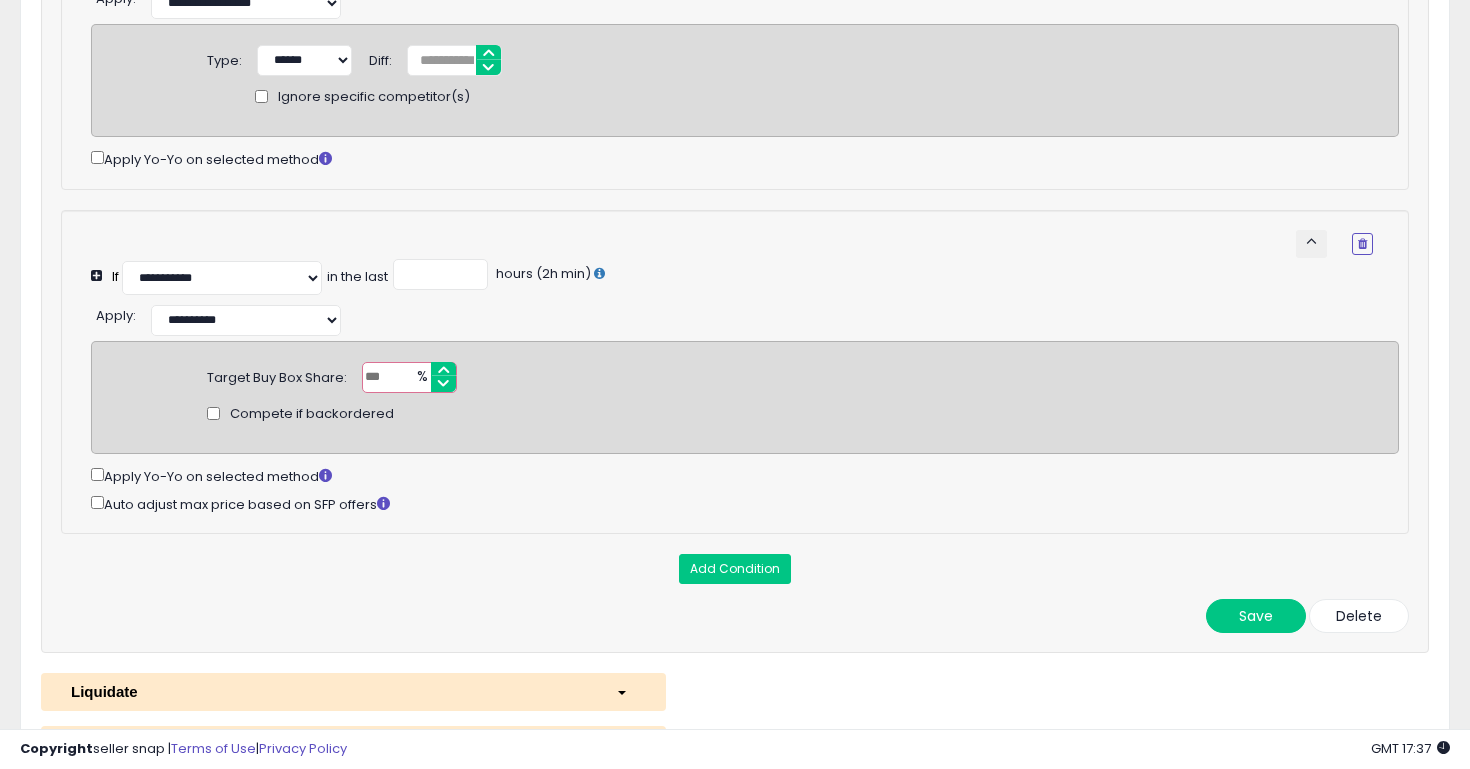scroll, scrollTop: 1184, scrollLeft: 0, axis: vertical 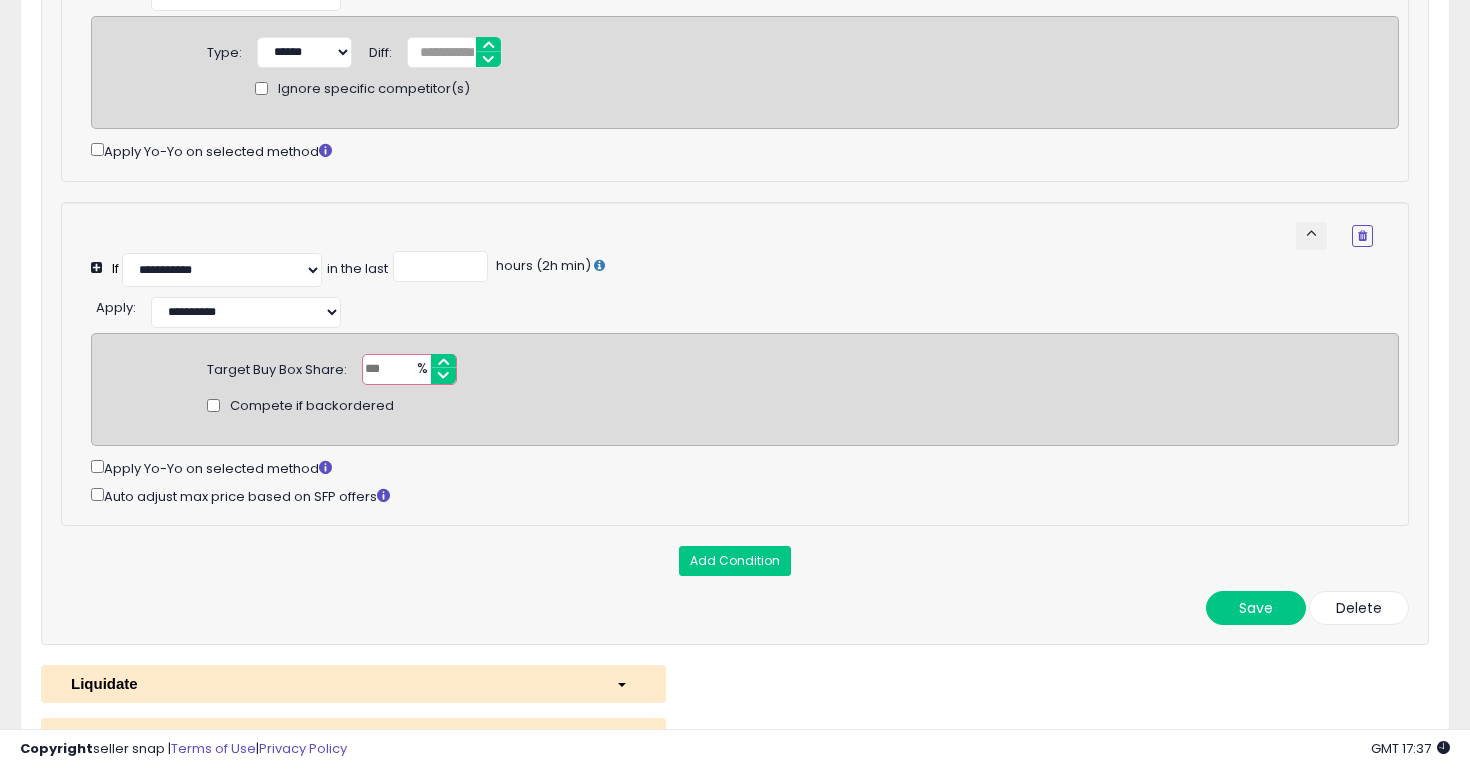 click on "**" at bounding box center (409, 369) 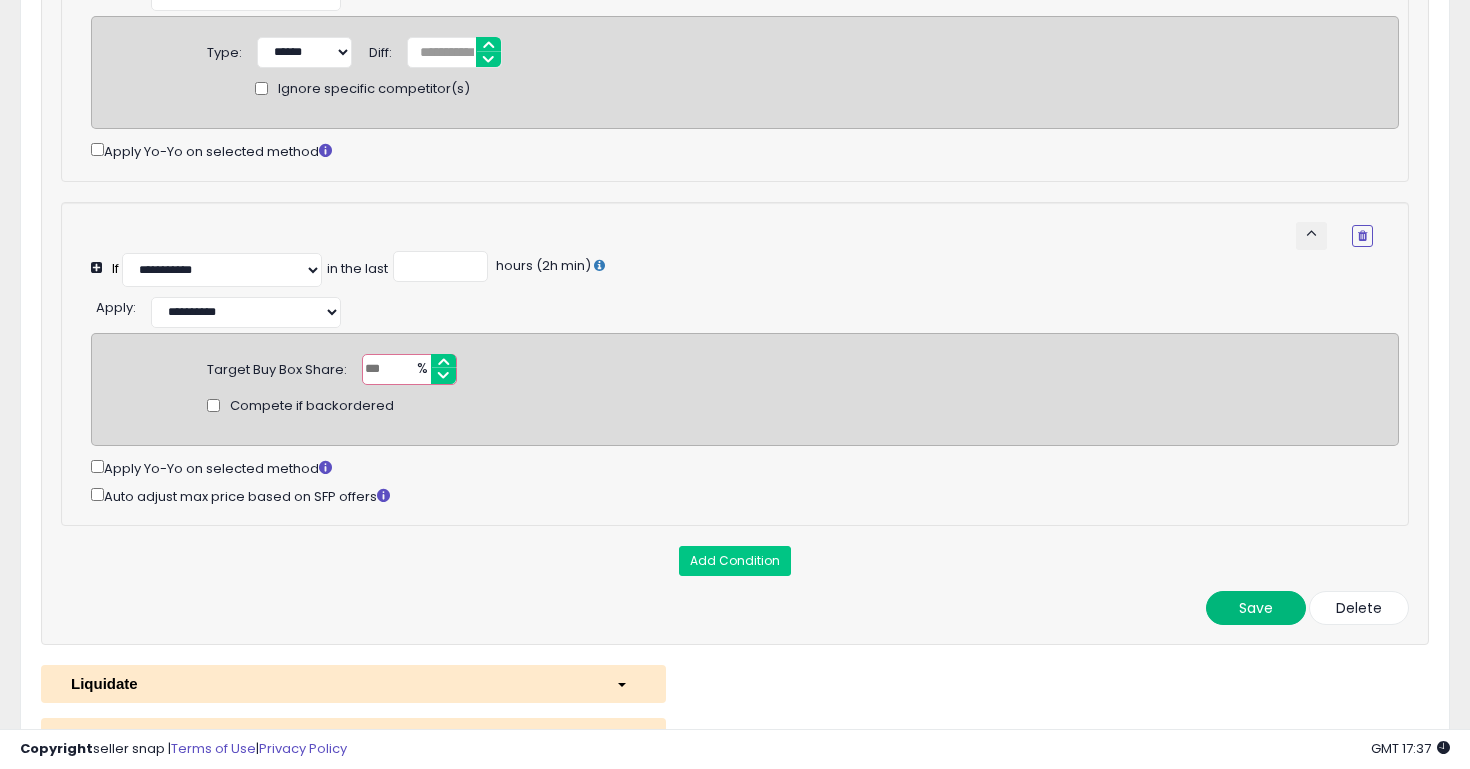 type on "***" 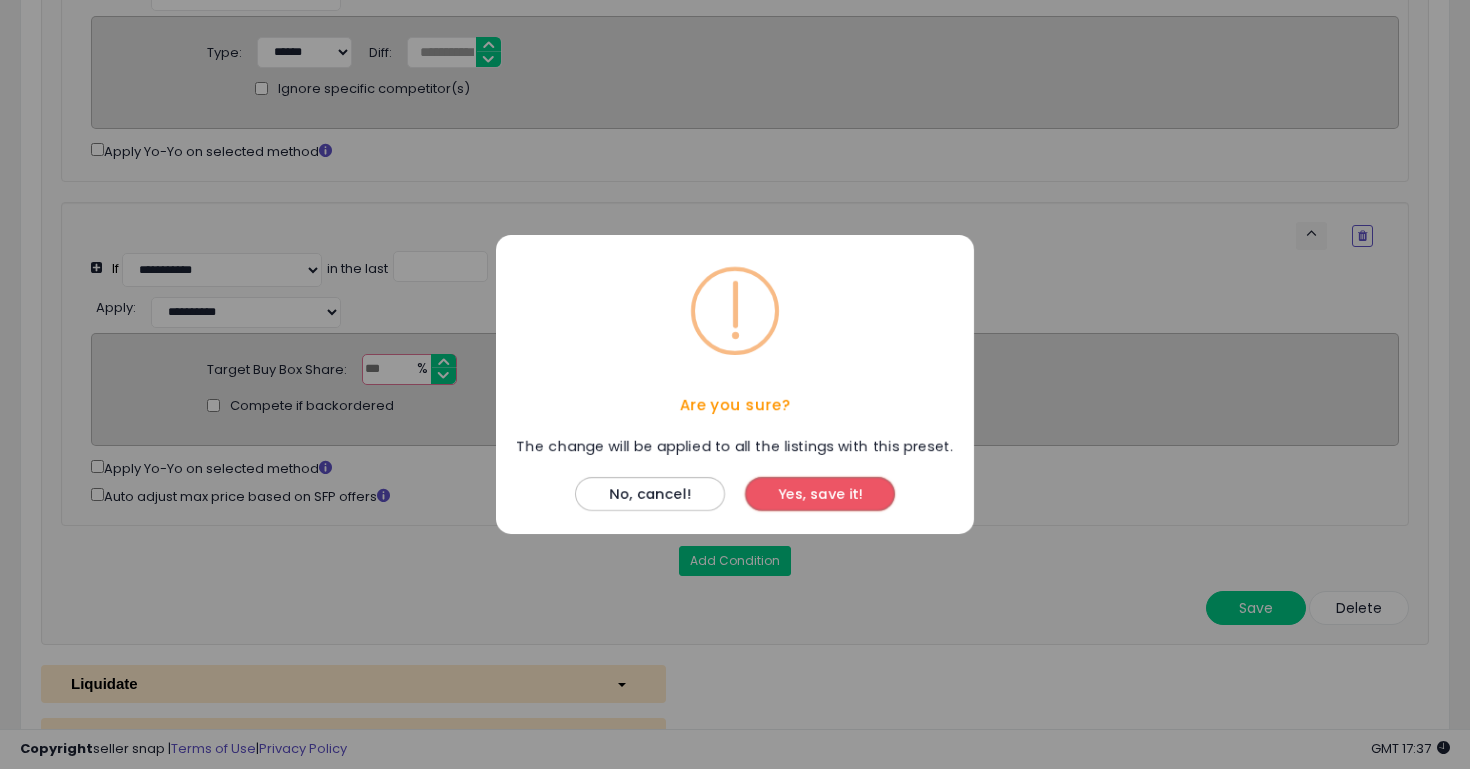 click on "Yes, save it!" at bounding box center (820, 494) 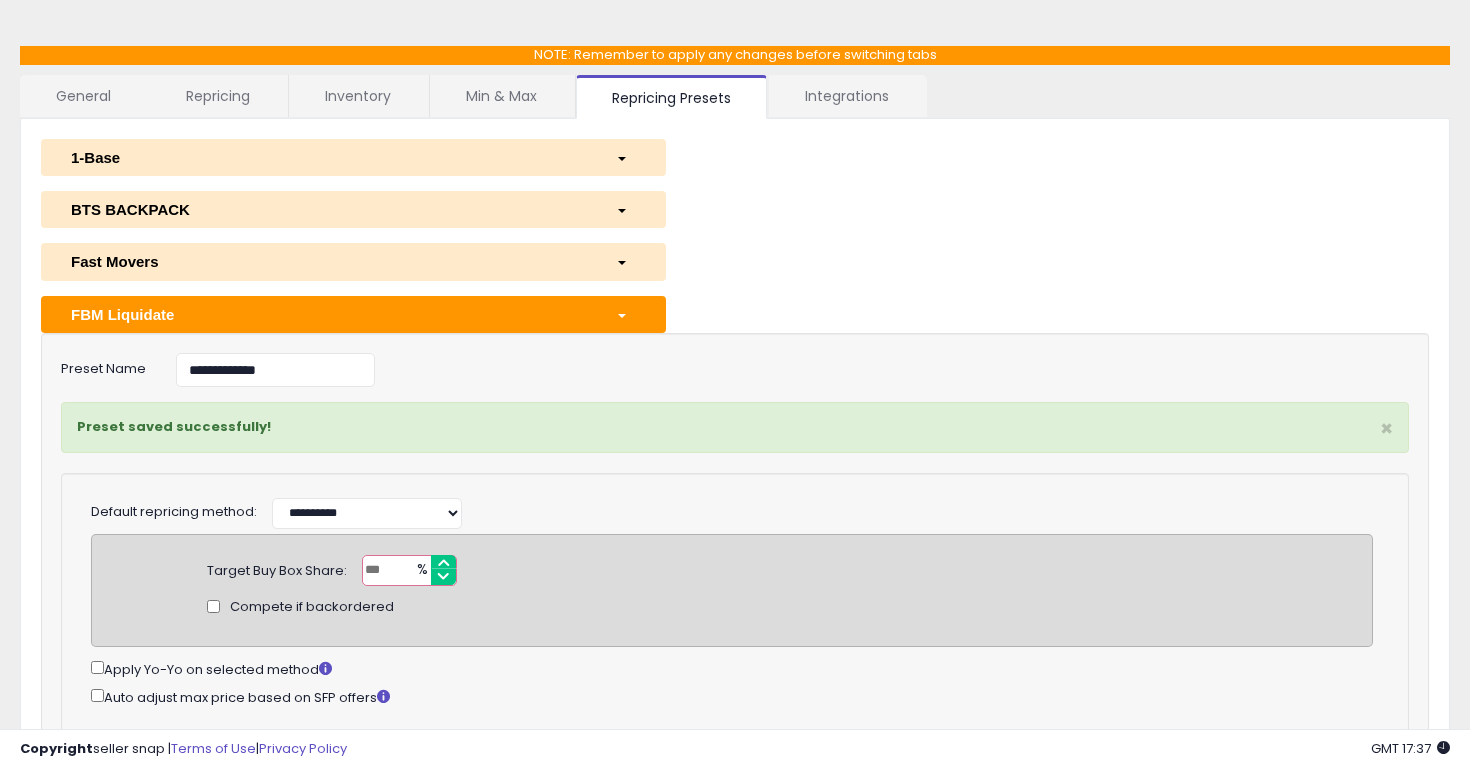 scroll, scrollTop: 0, scrollLeft: 0, axis: both 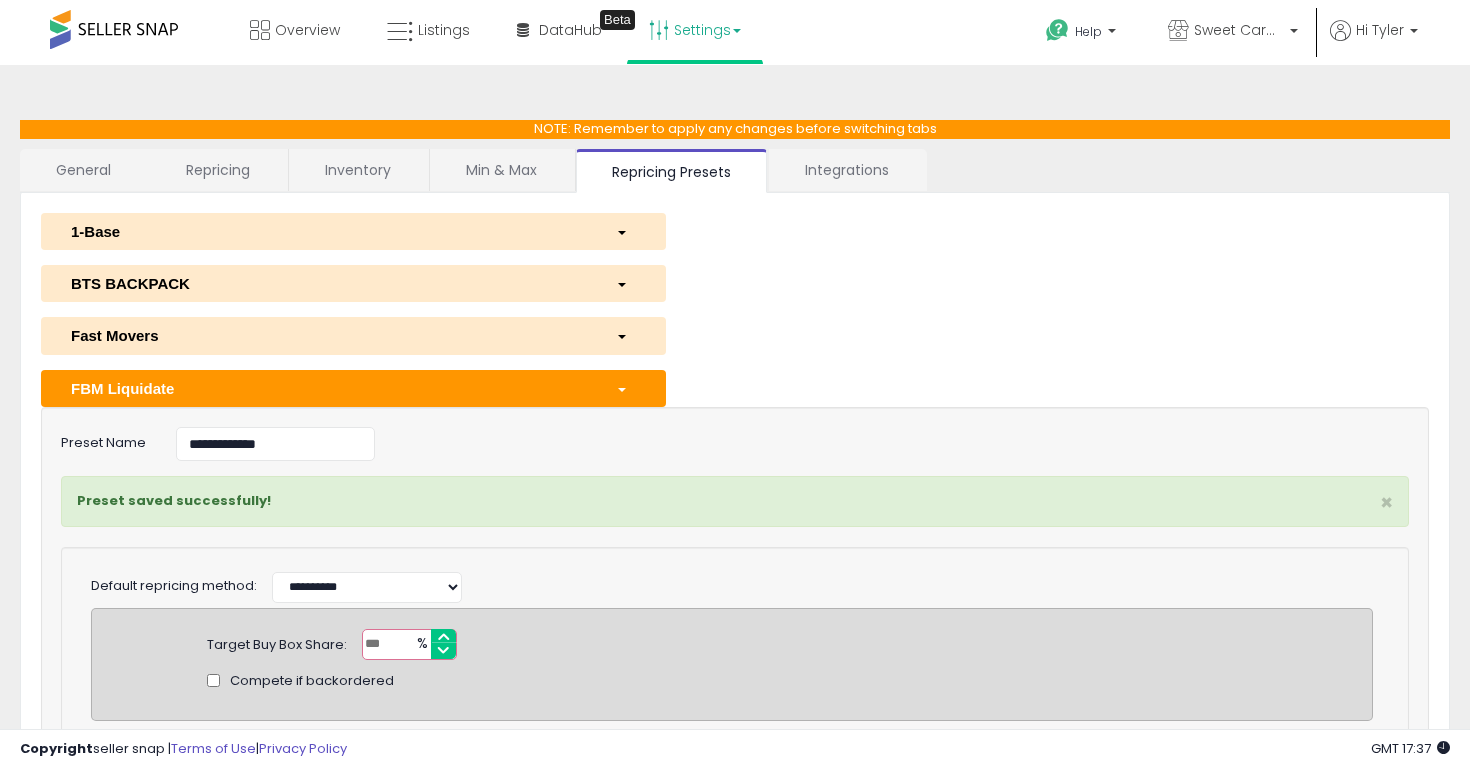 click at bounding box center [114, 29] 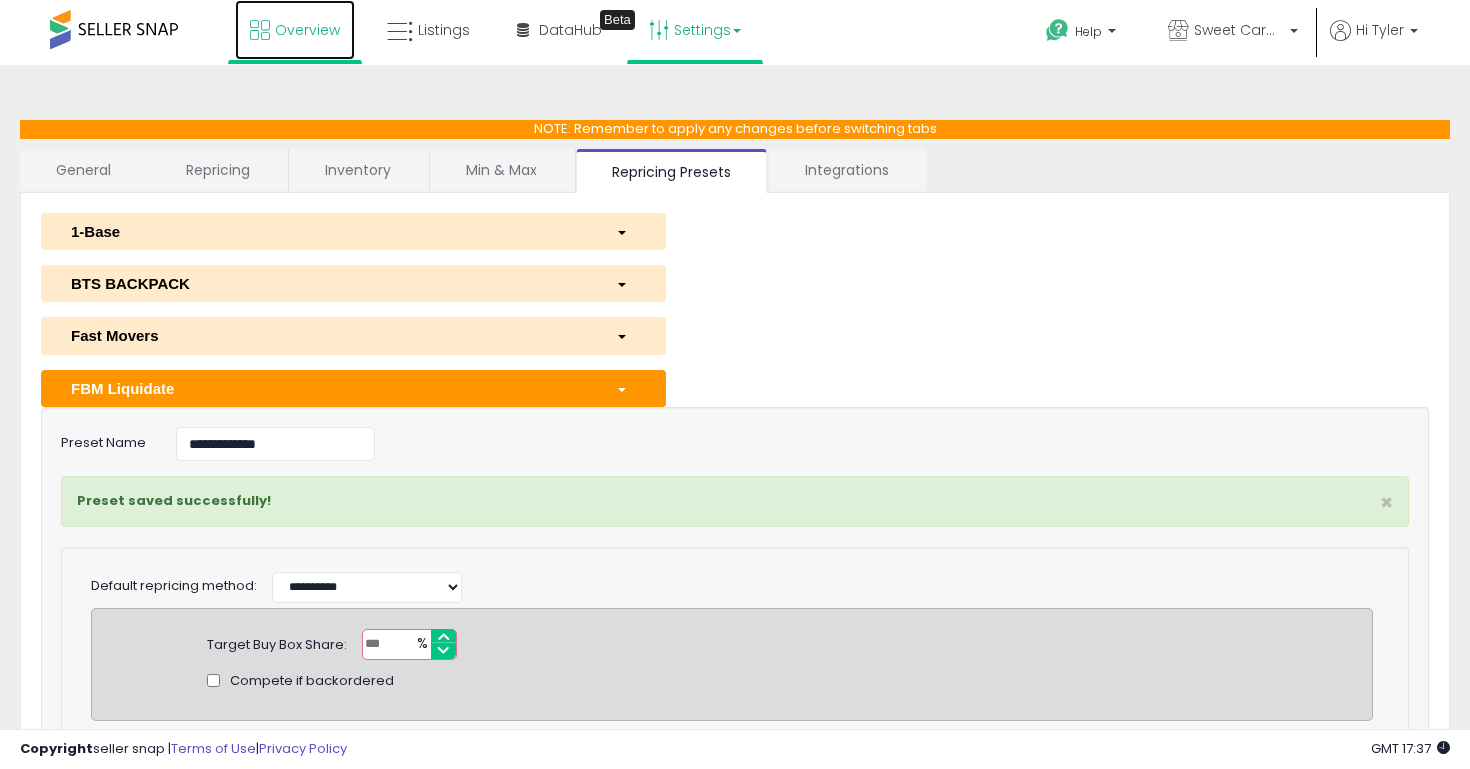 click at bounding box center [260, 30] 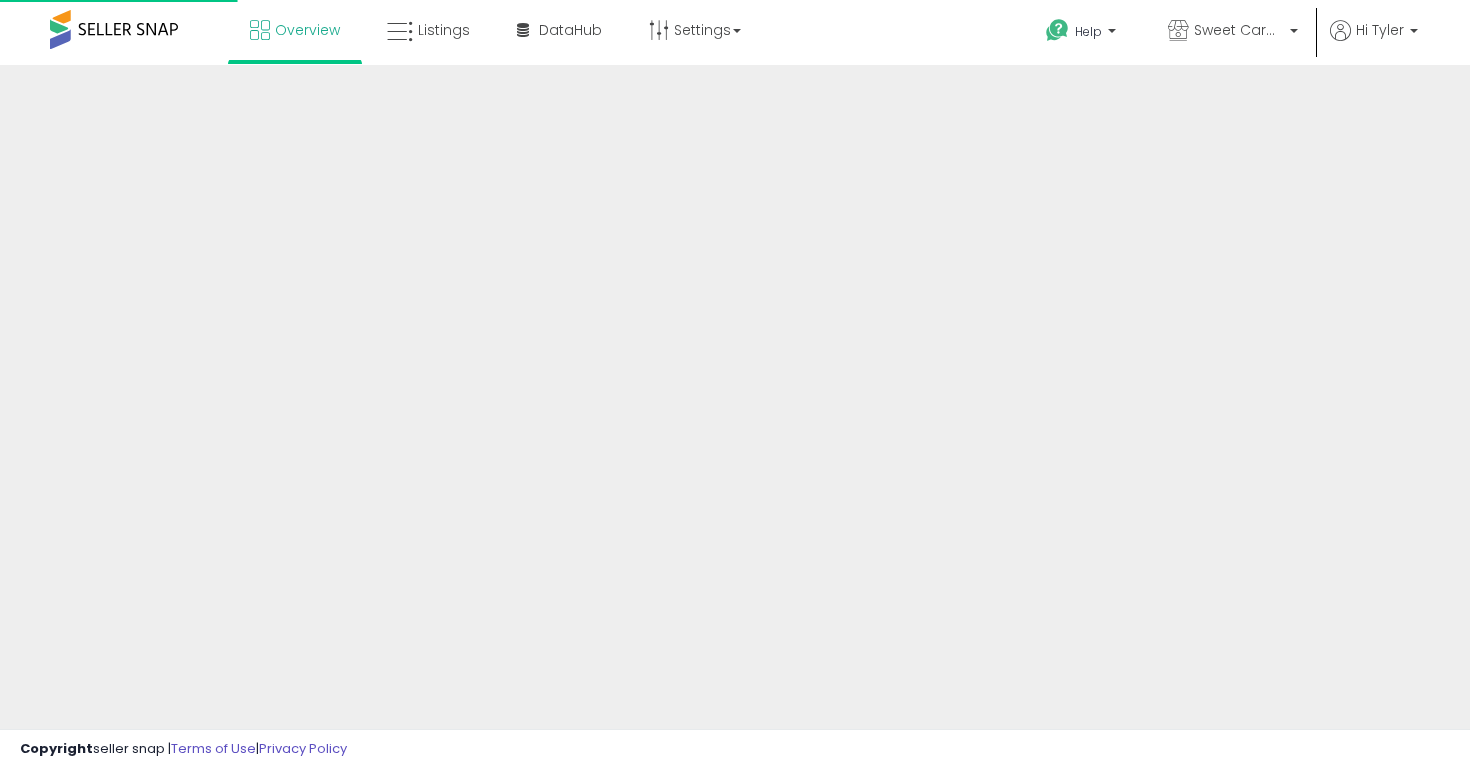 scroll, scrollTop: 0, scrollLeft: 0, axis: both 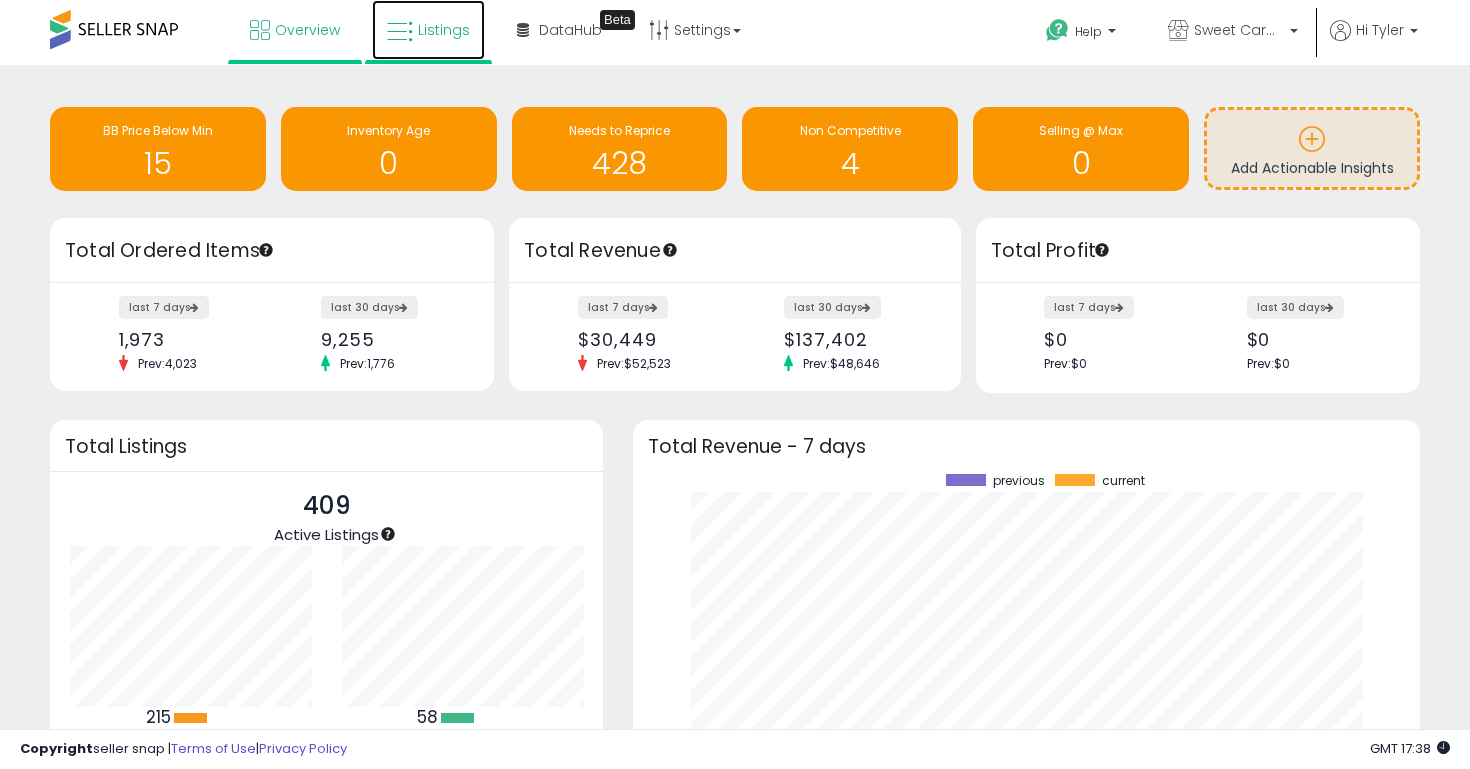click on "Listings" at bounding box center [444, 30] 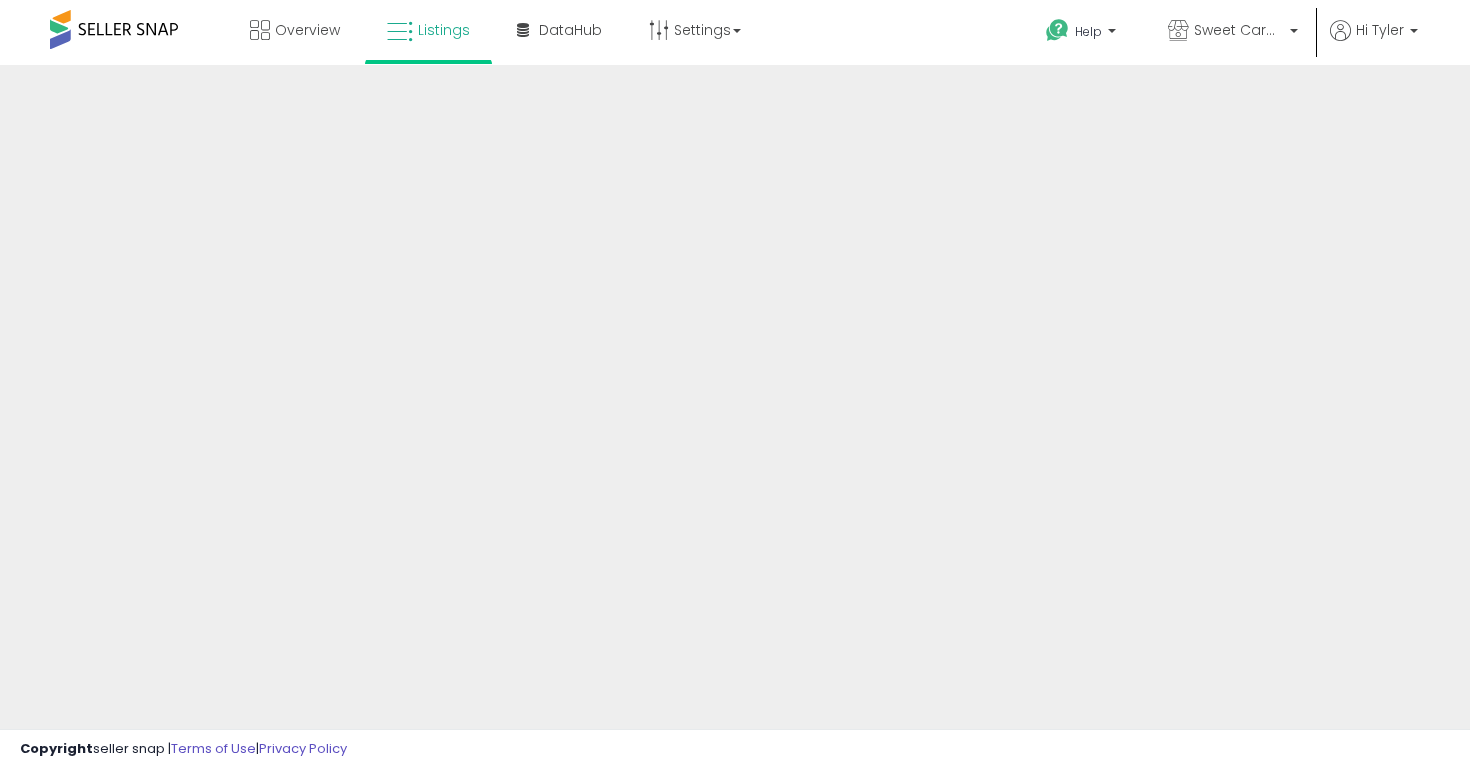 scroll, scrollTop: 0, scrollLeft: 0, axis: both 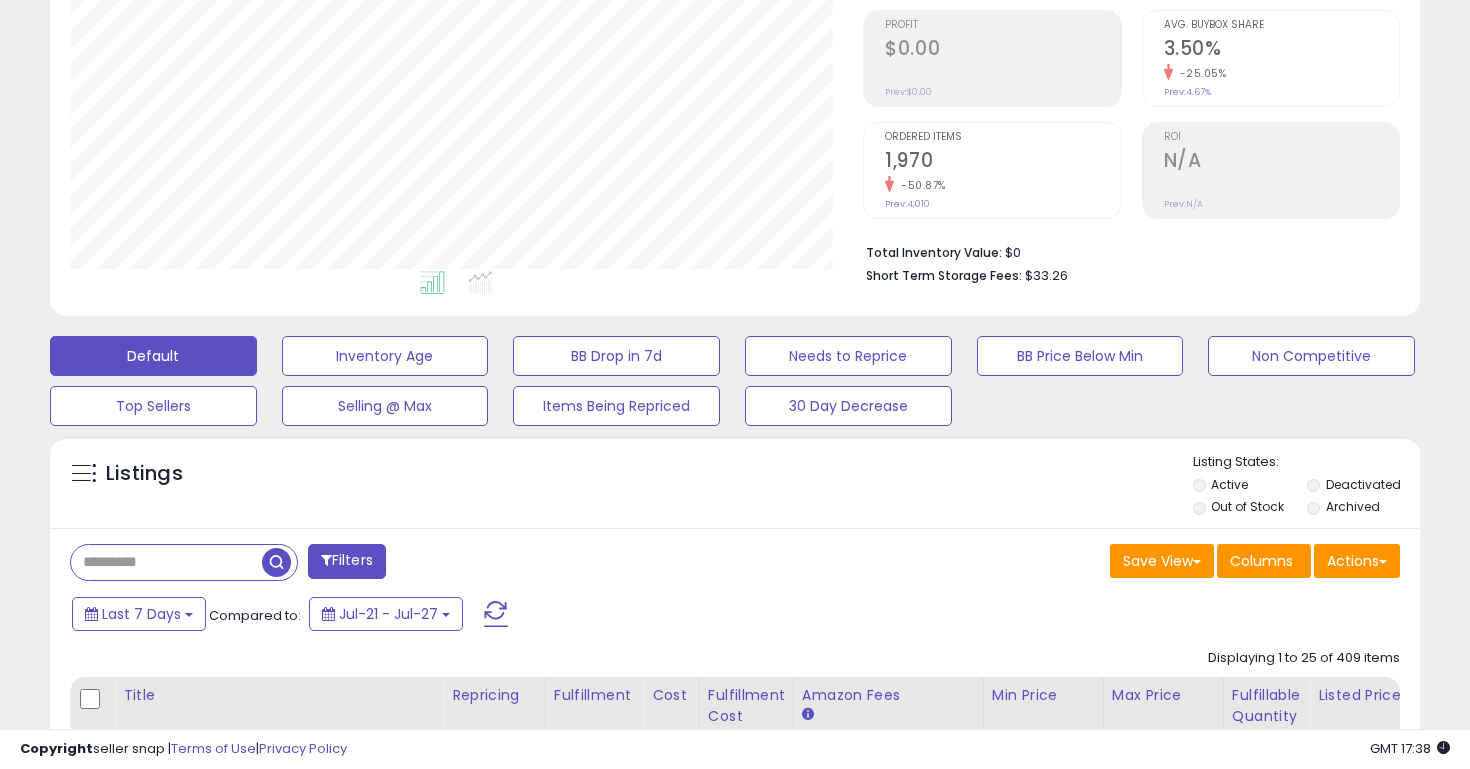click at bounding box center (166, 562) 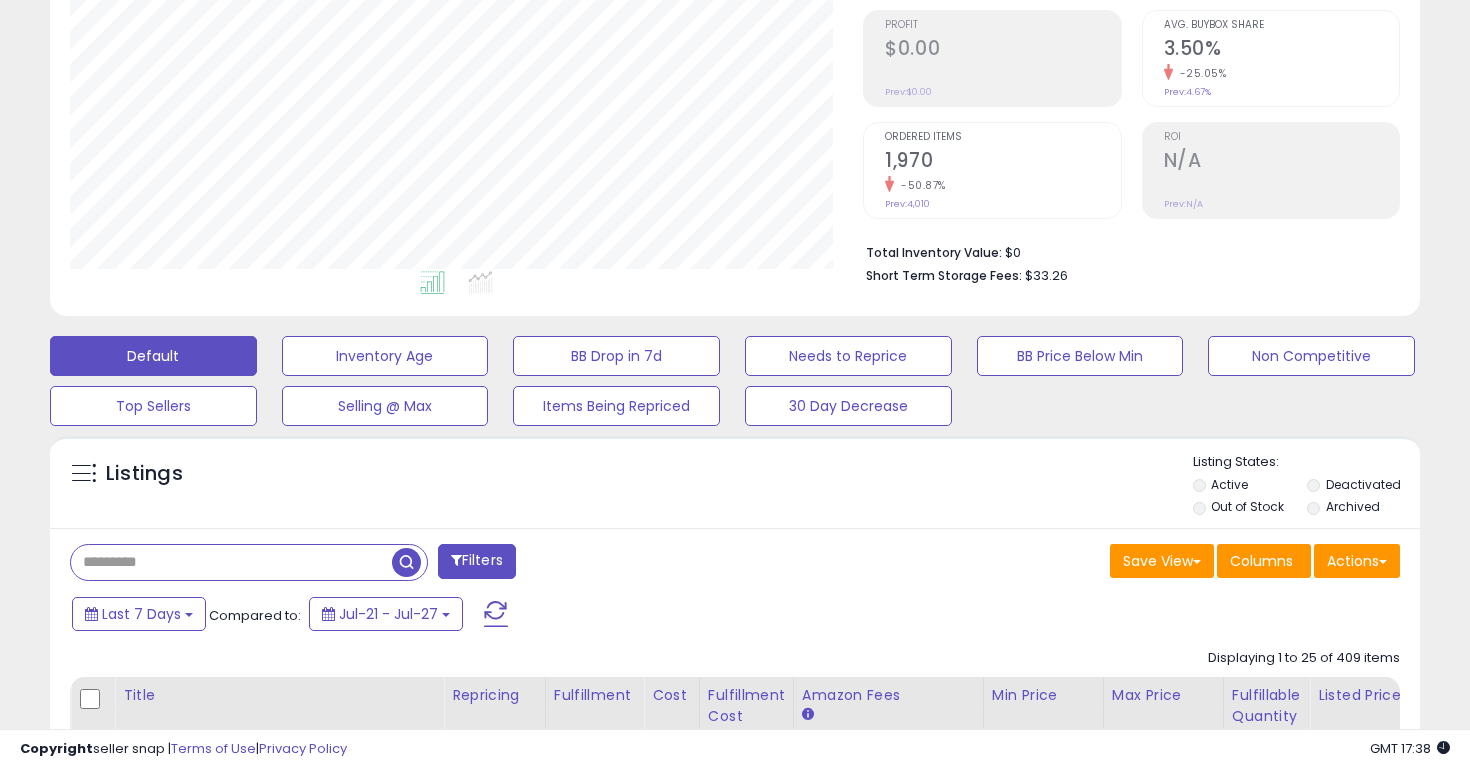 type on "********" 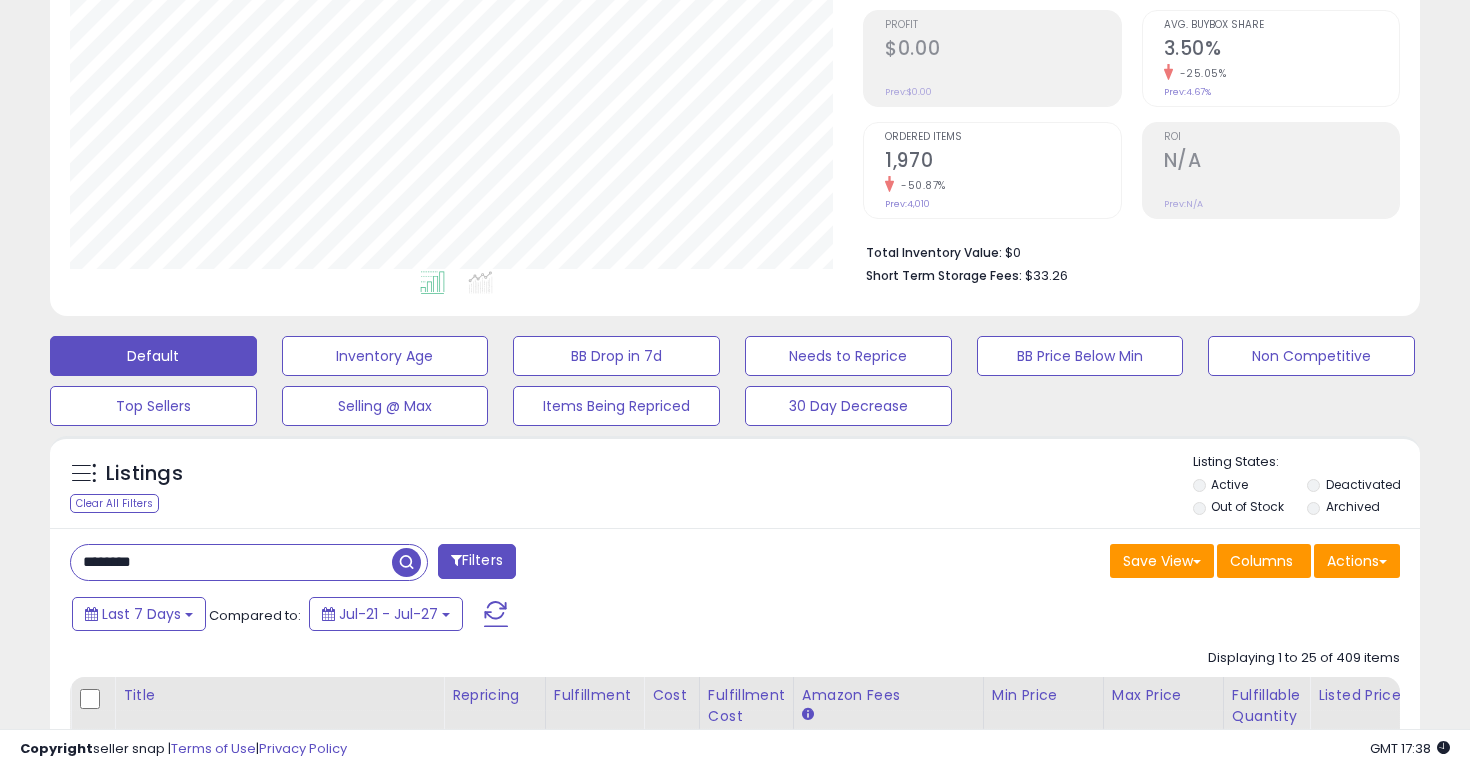 click at bounding box center [406, 562] 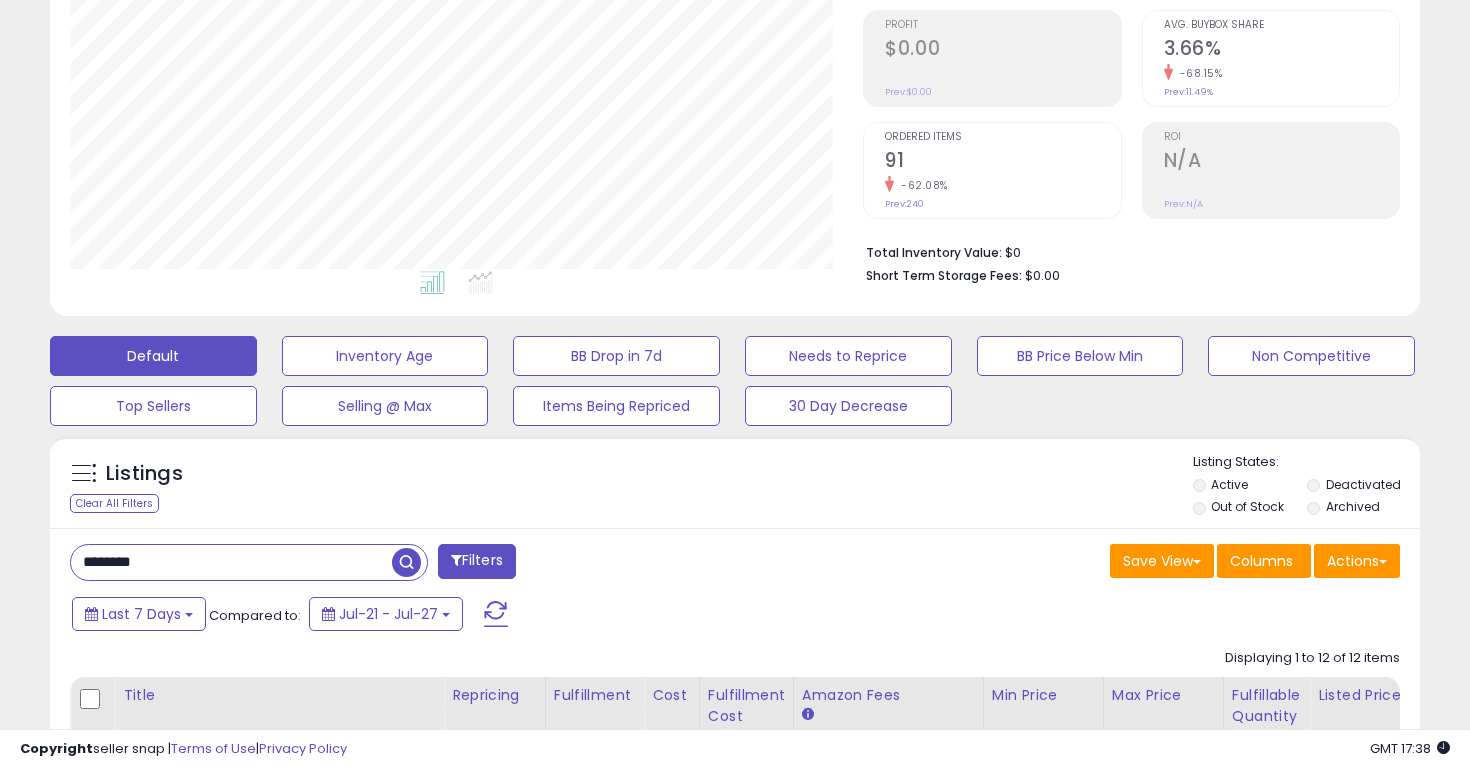 scroll, scrollTop: 999590, scrollLeft: 999206, axis: both 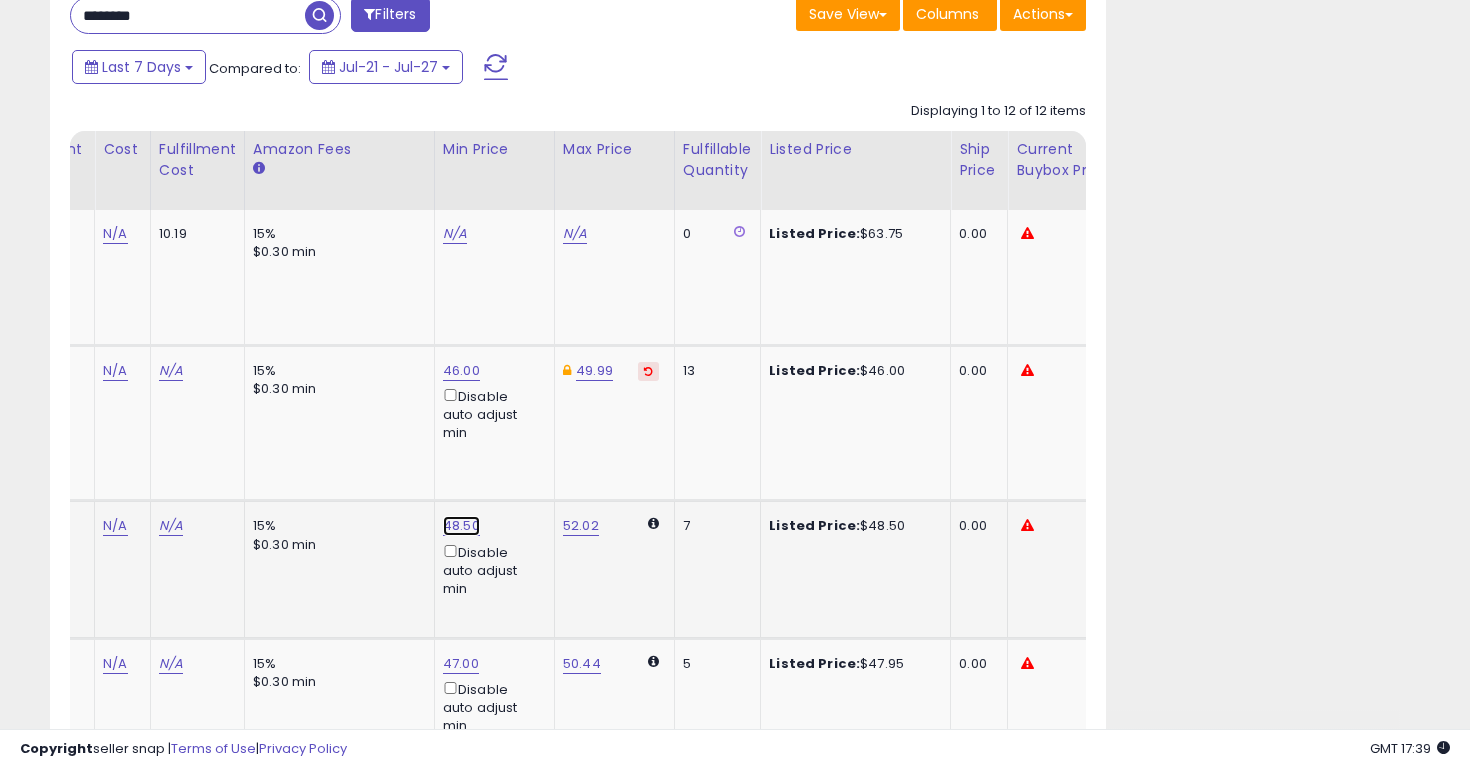 click on "48.50" at bounding box center (455, 234) 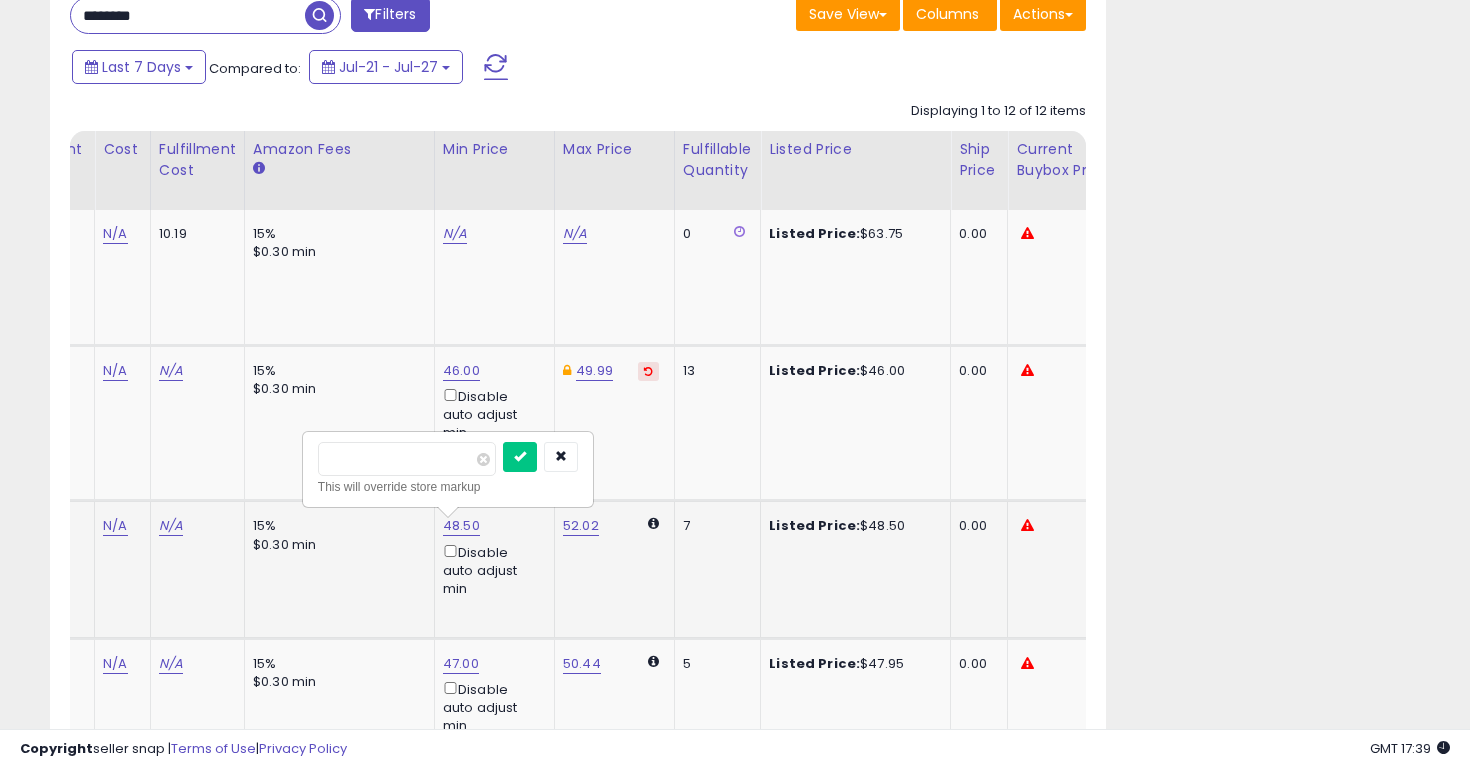 click on "*****" at bounding box center (407, 459) 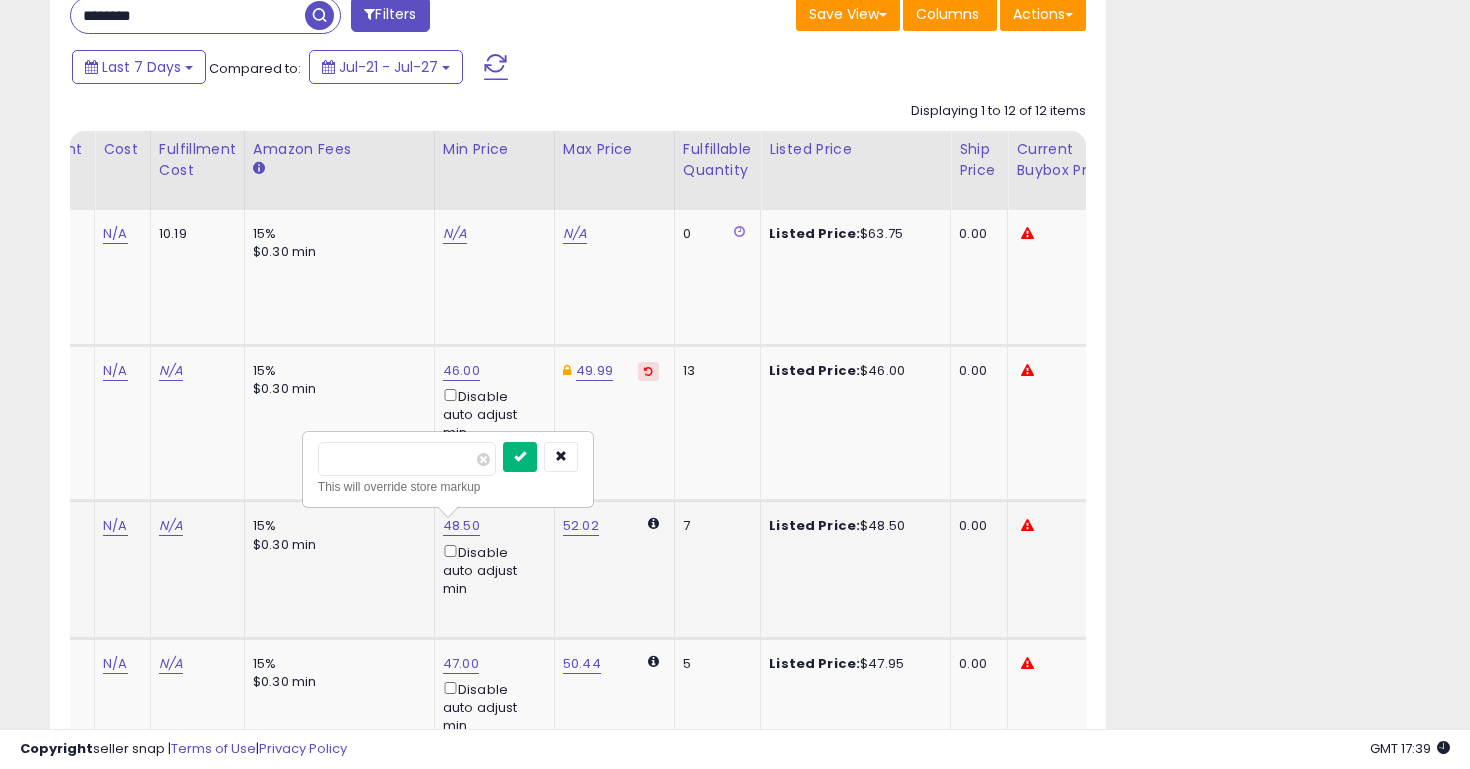 type on "*****" 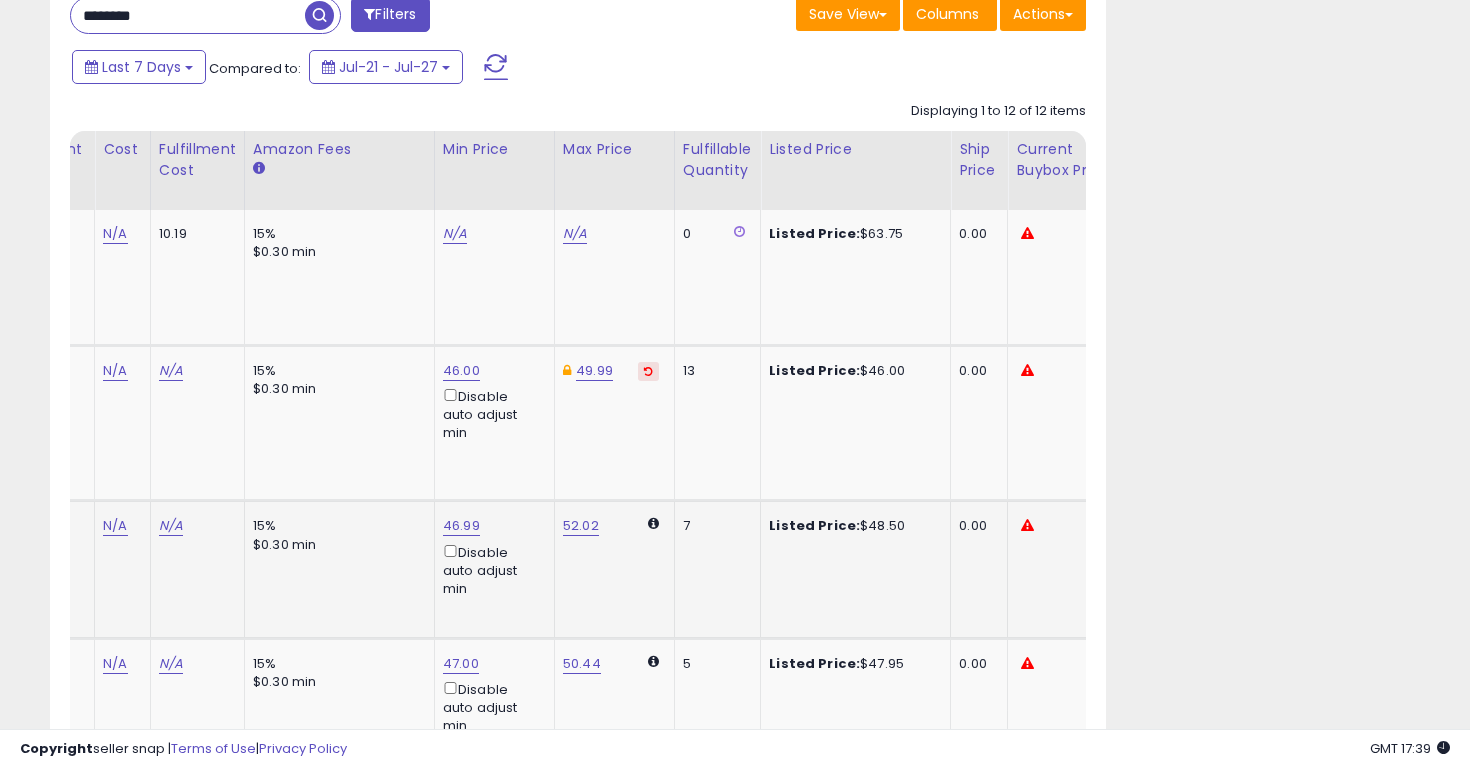 click at bounding box center (314, 2190) 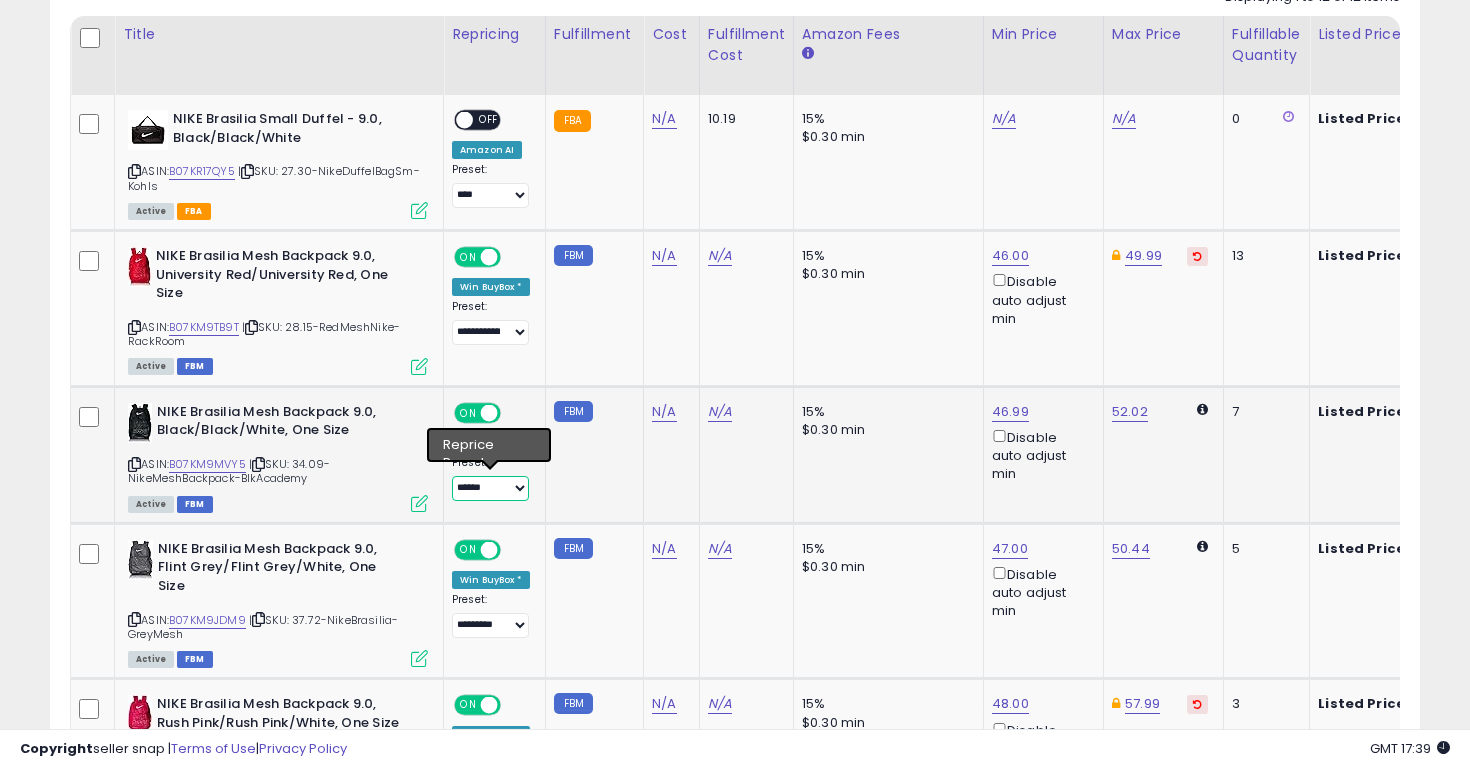 click on "**********" at bounding box center (490, 488) 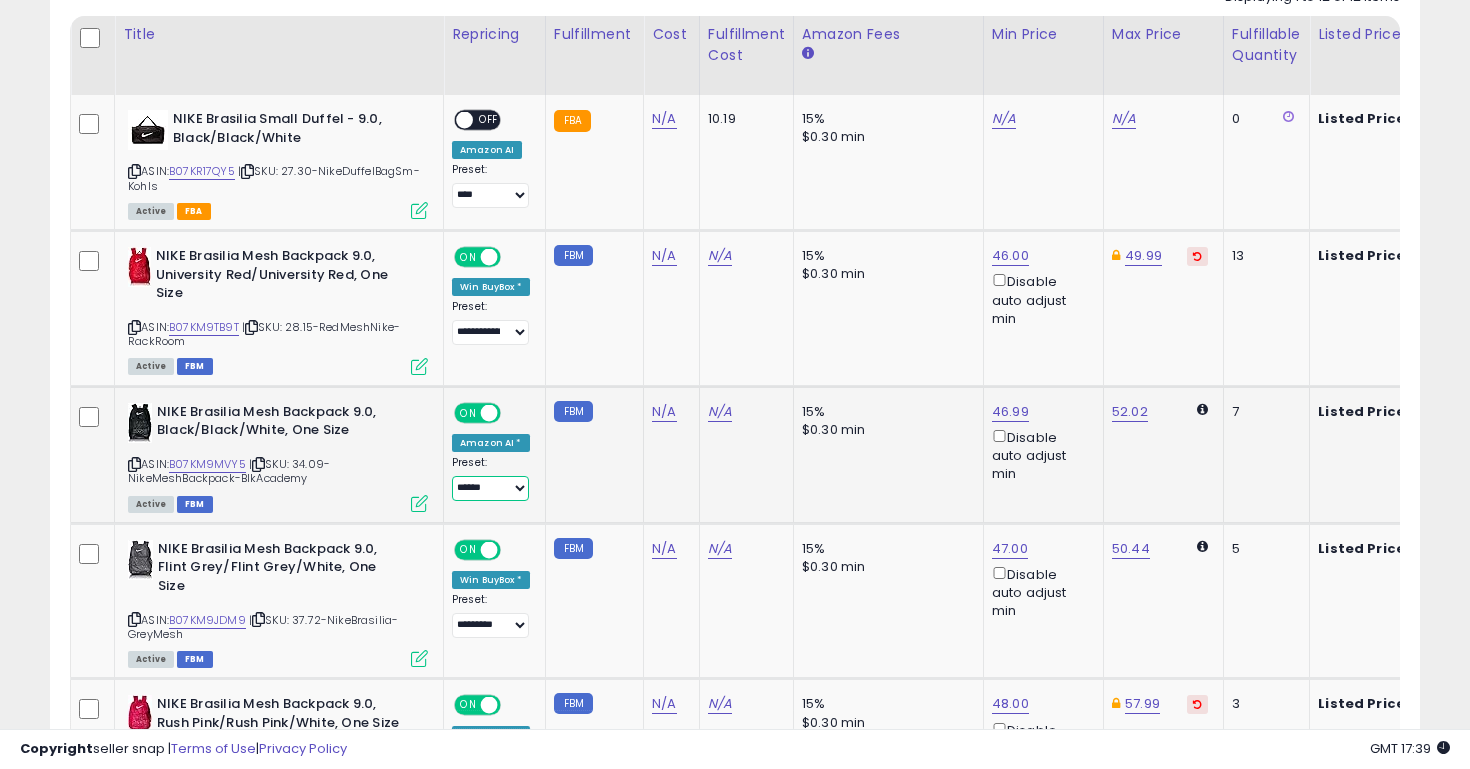 select on "**********" 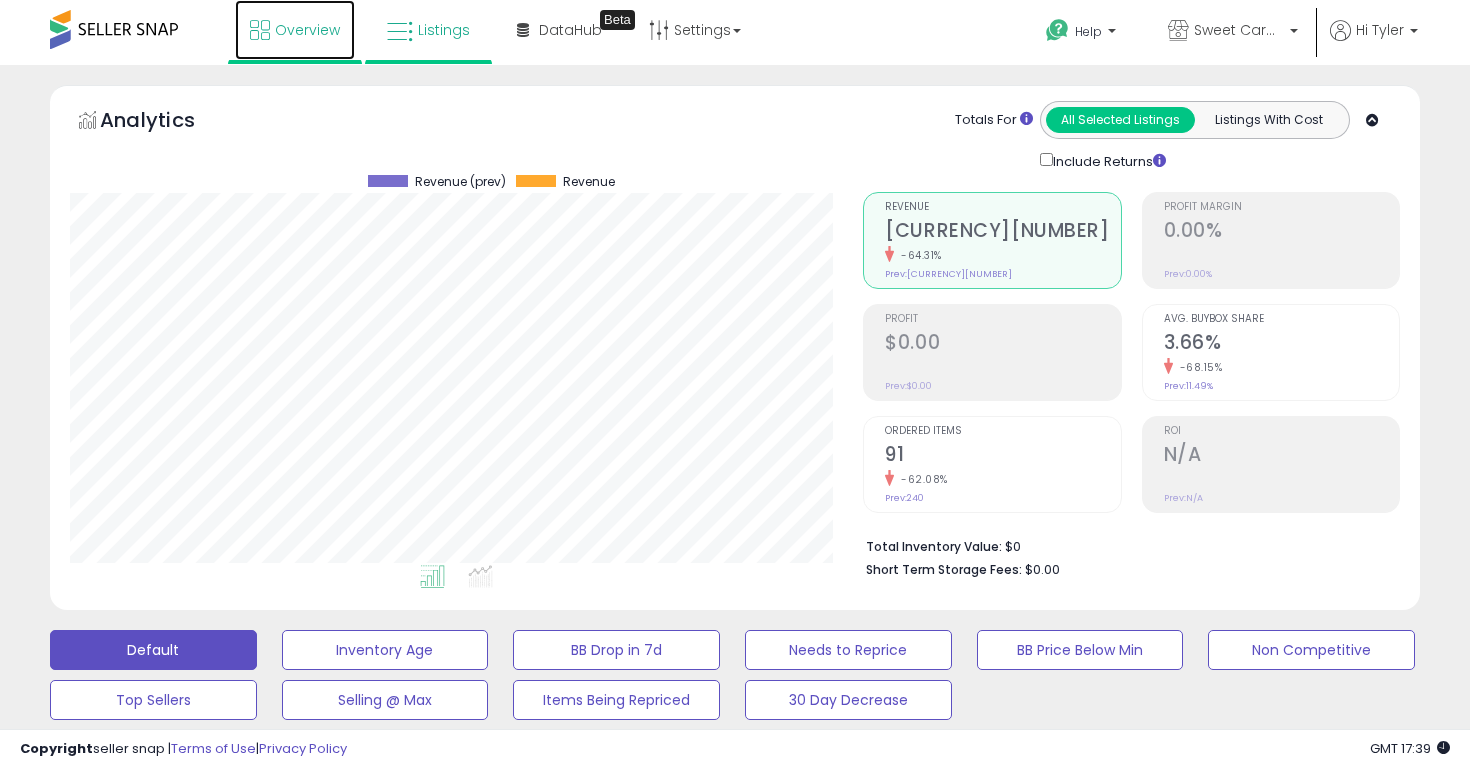click on "Overview" at bounding box center [307, 30] 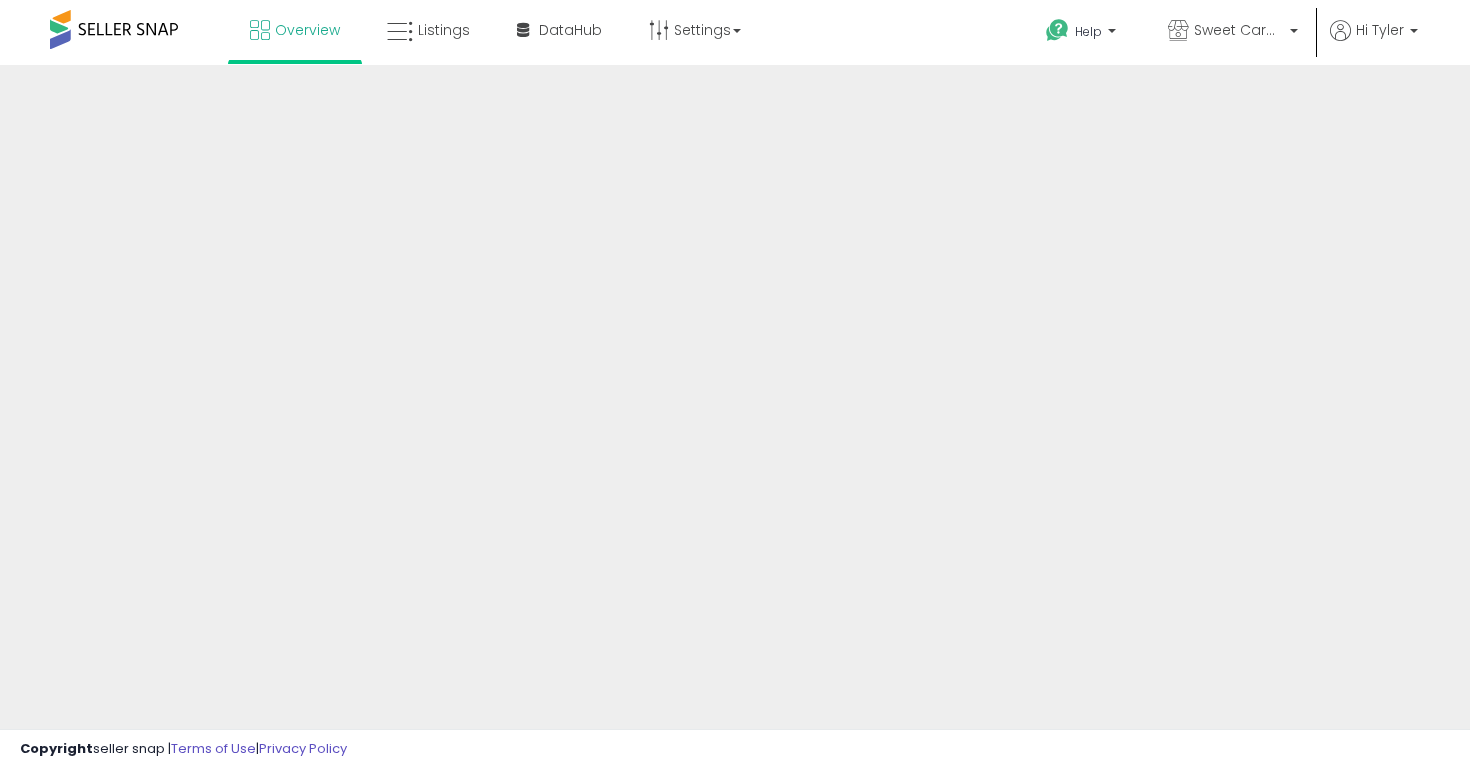 scroll, scrollTop: 0, scrollLeft: 0, axis: both 